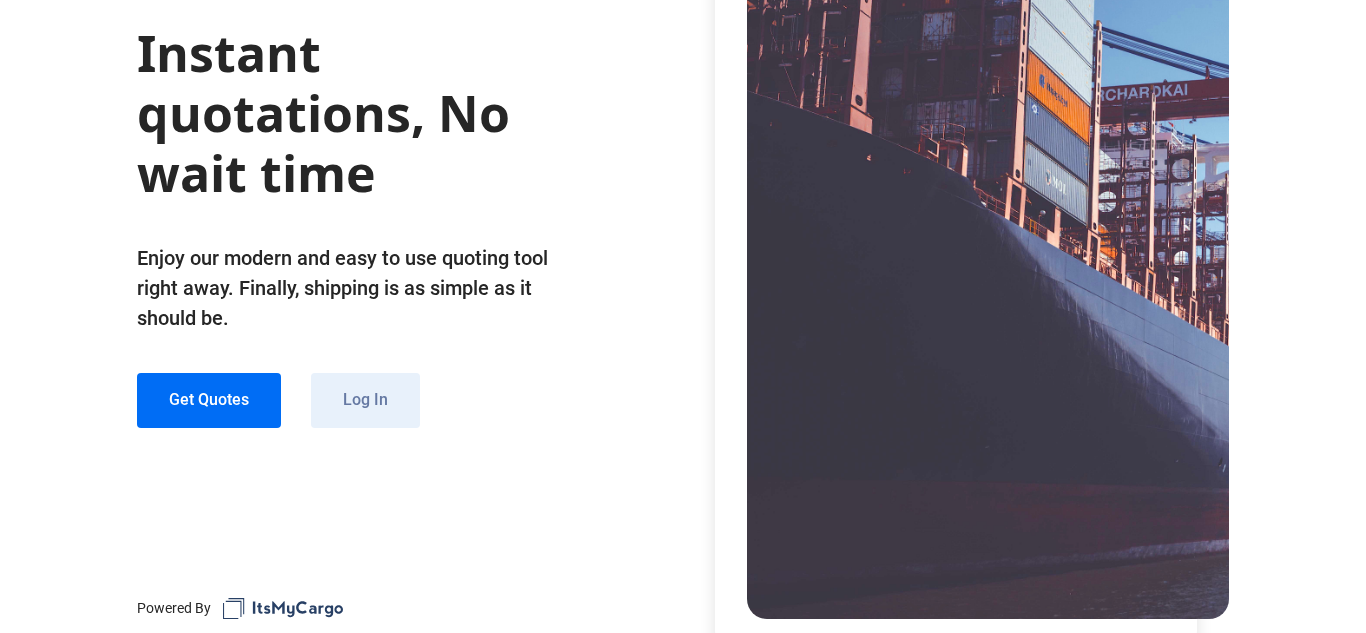 scroll, scrollTop: 200, scrollLeft: 0, axis: vertical 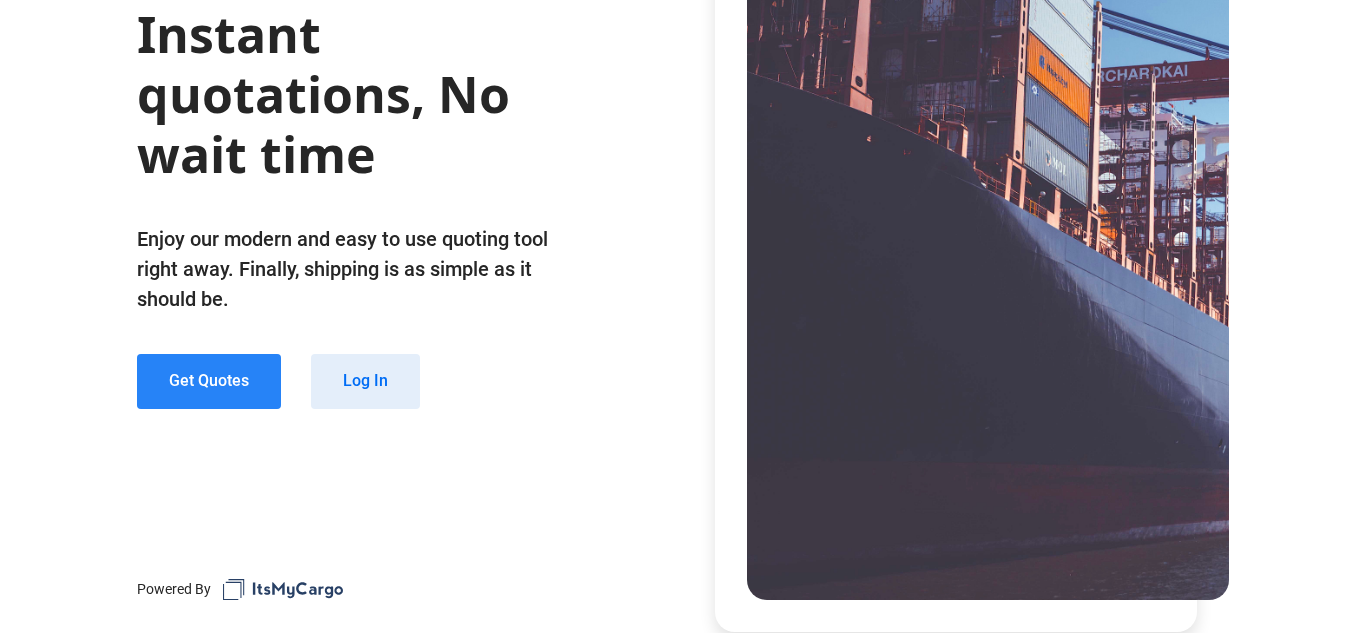 click on "Get Quotes" 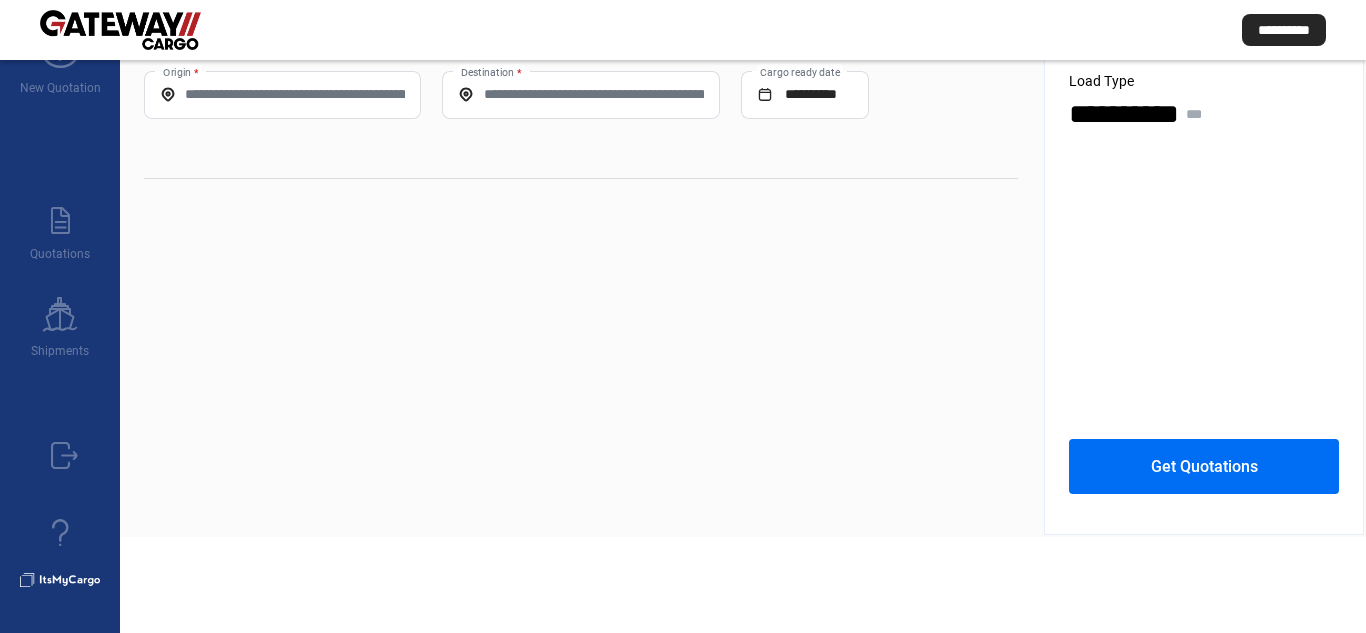 scroll, scrollTop: 81, scrollLeft: 0, axis: vertical 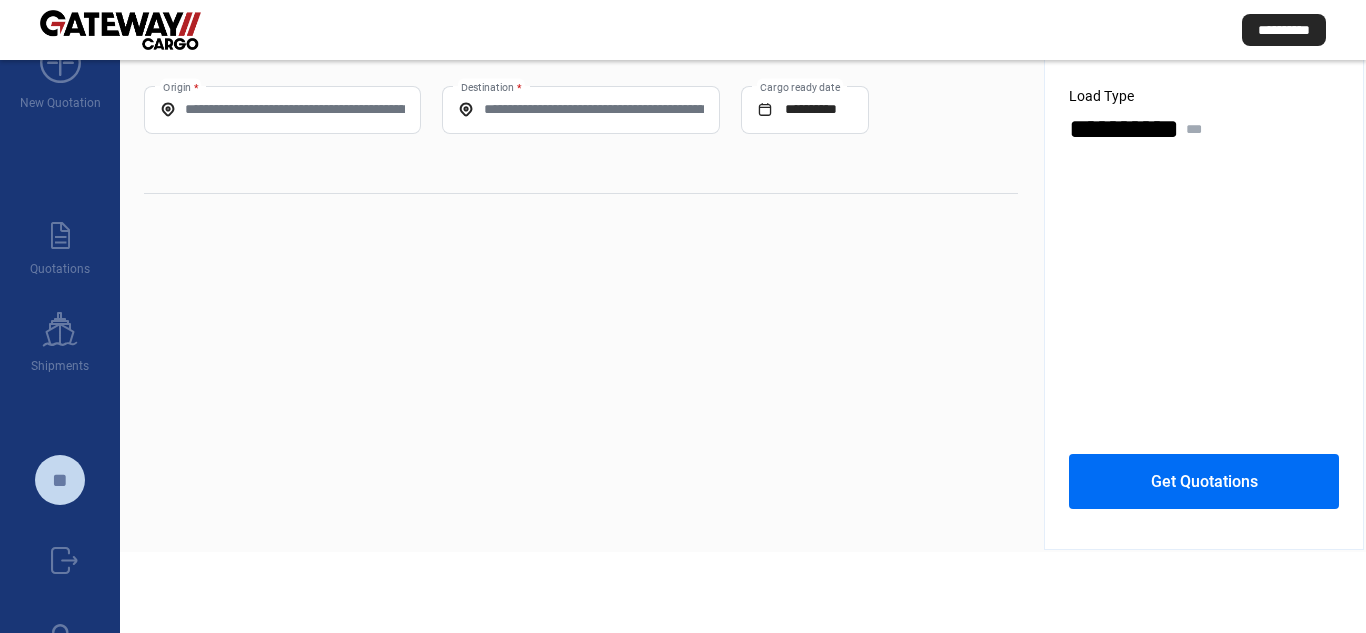 click on "Origin *" at bounding box center (282, 109) 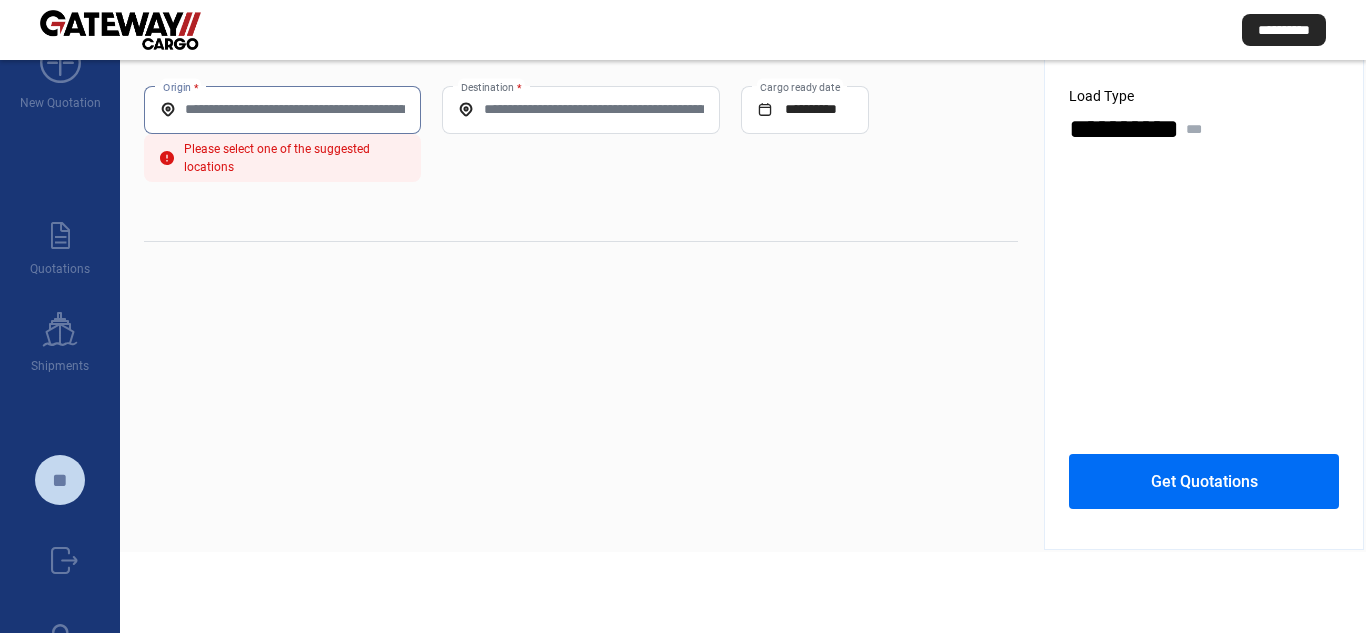 paste on "*****" 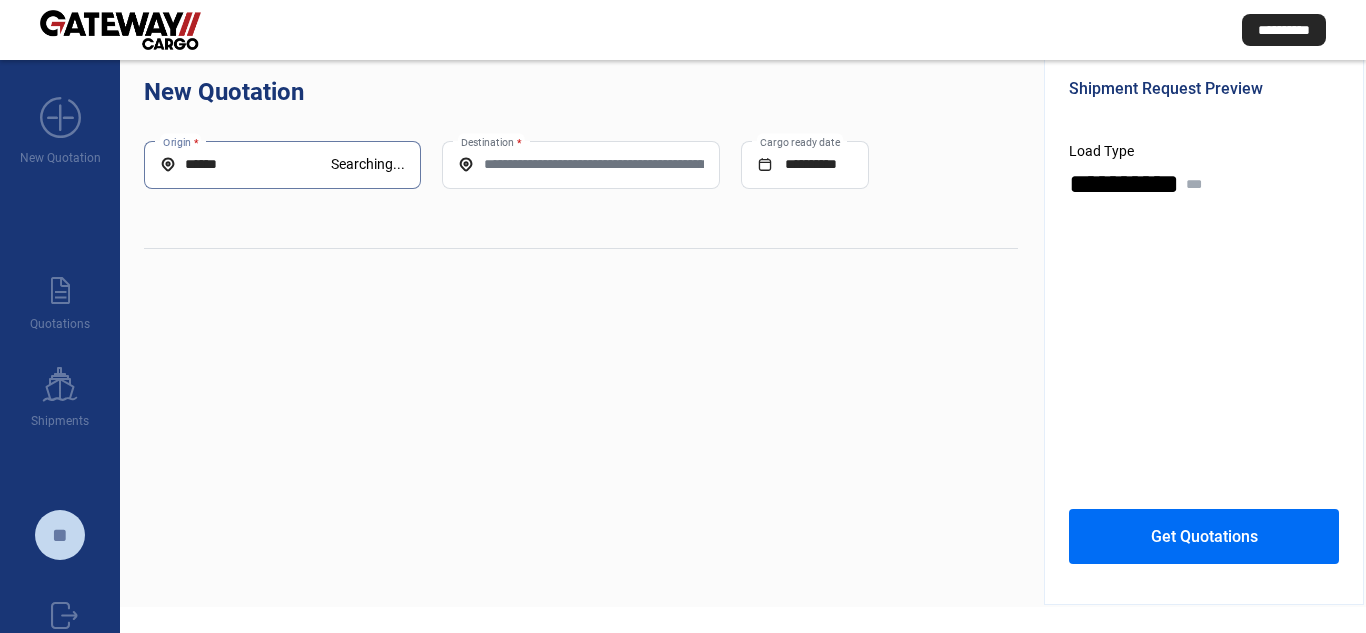 scroll, scrollTop: 0, scrollLeft: 0, axis: both 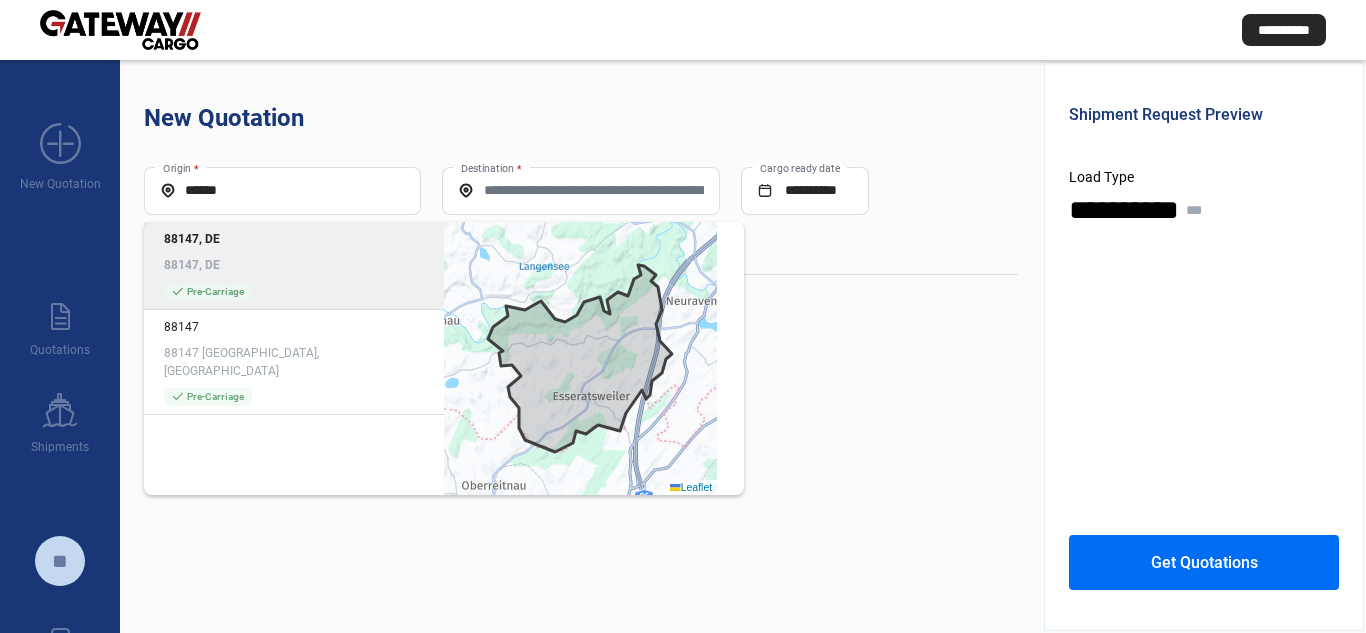 click on "*****  Origin *" 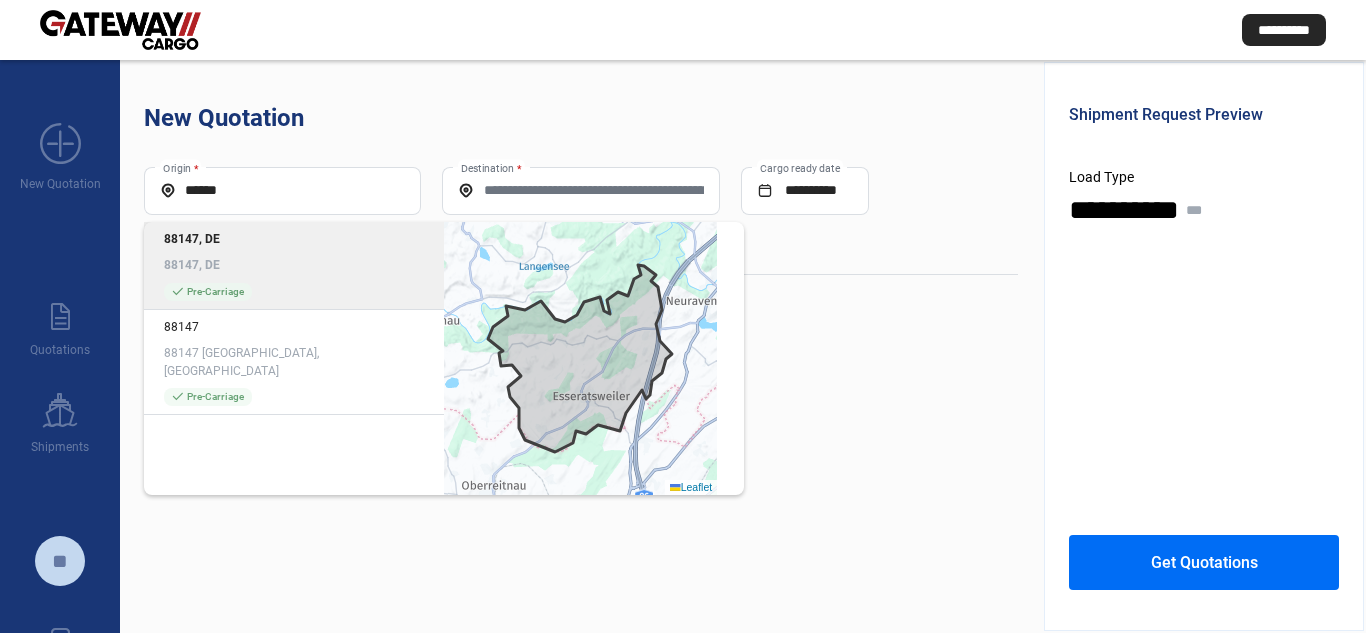click on "*****  Origin *" 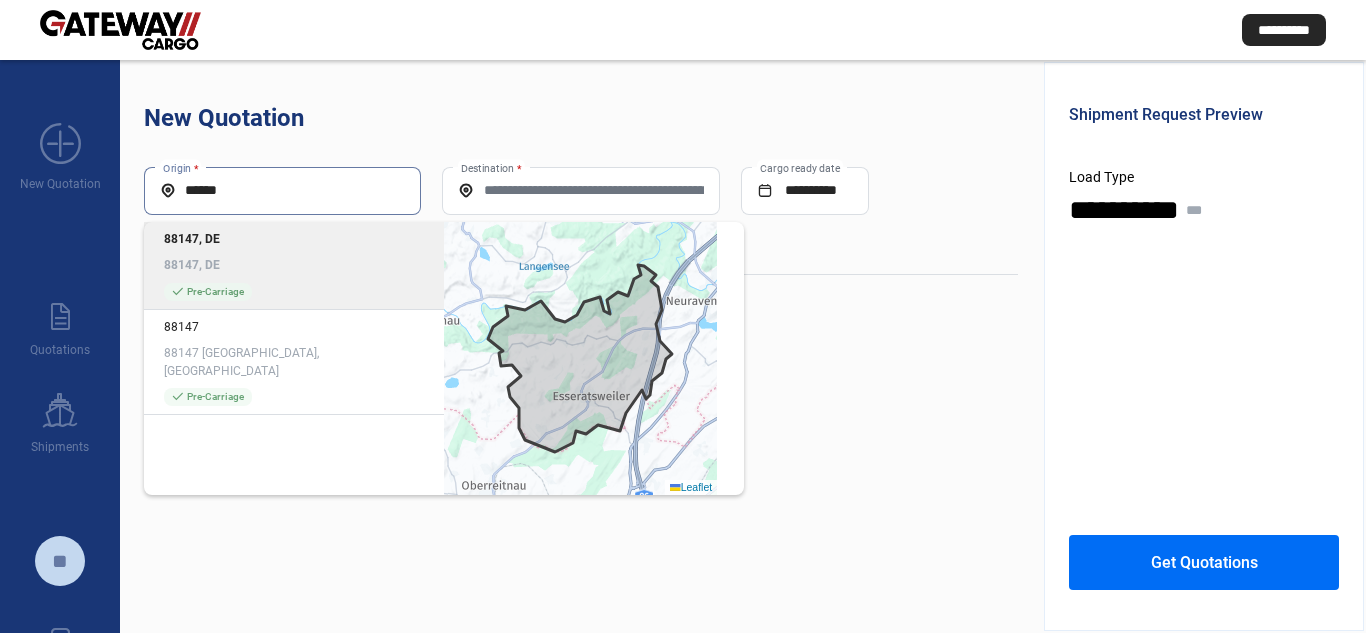 click on "*****" at bounding box center [282, 190] 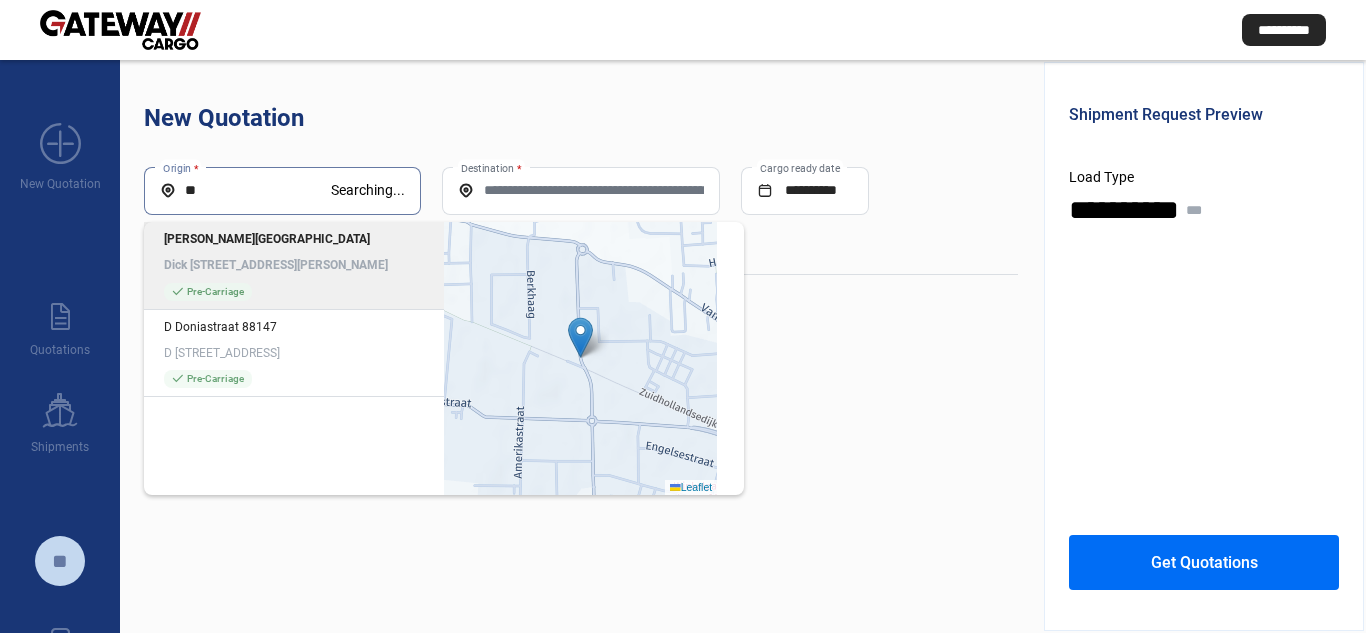 type on "*" 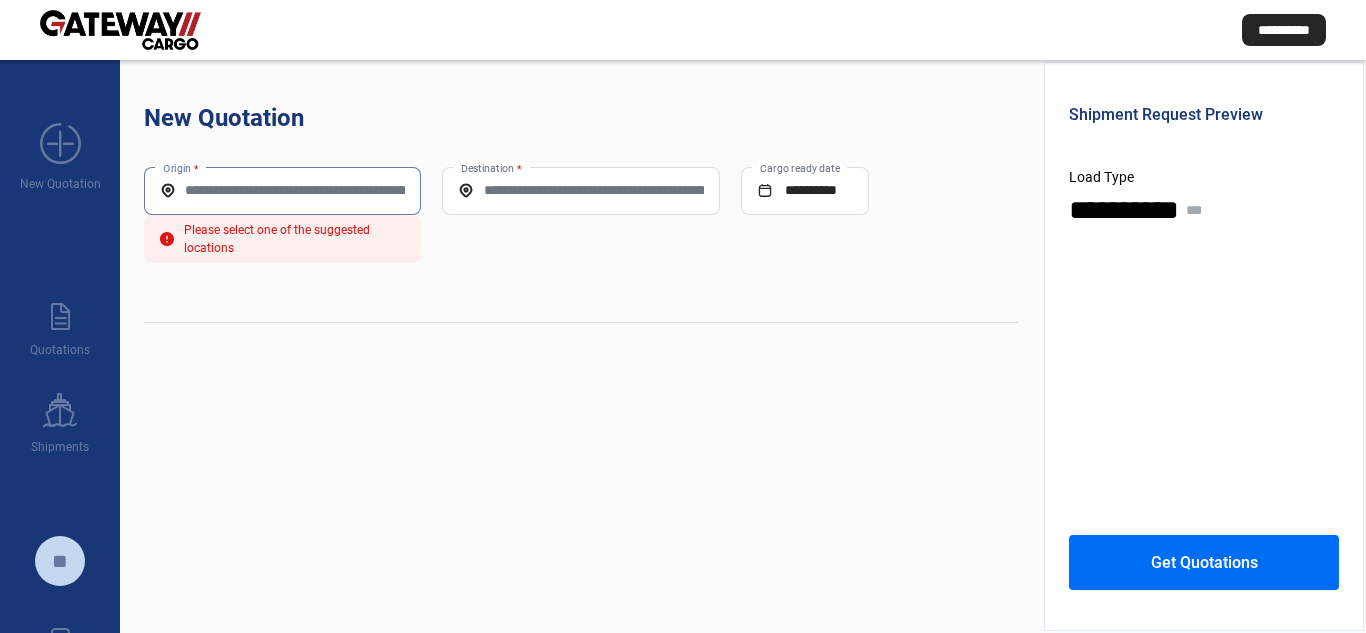 paste on "**********" 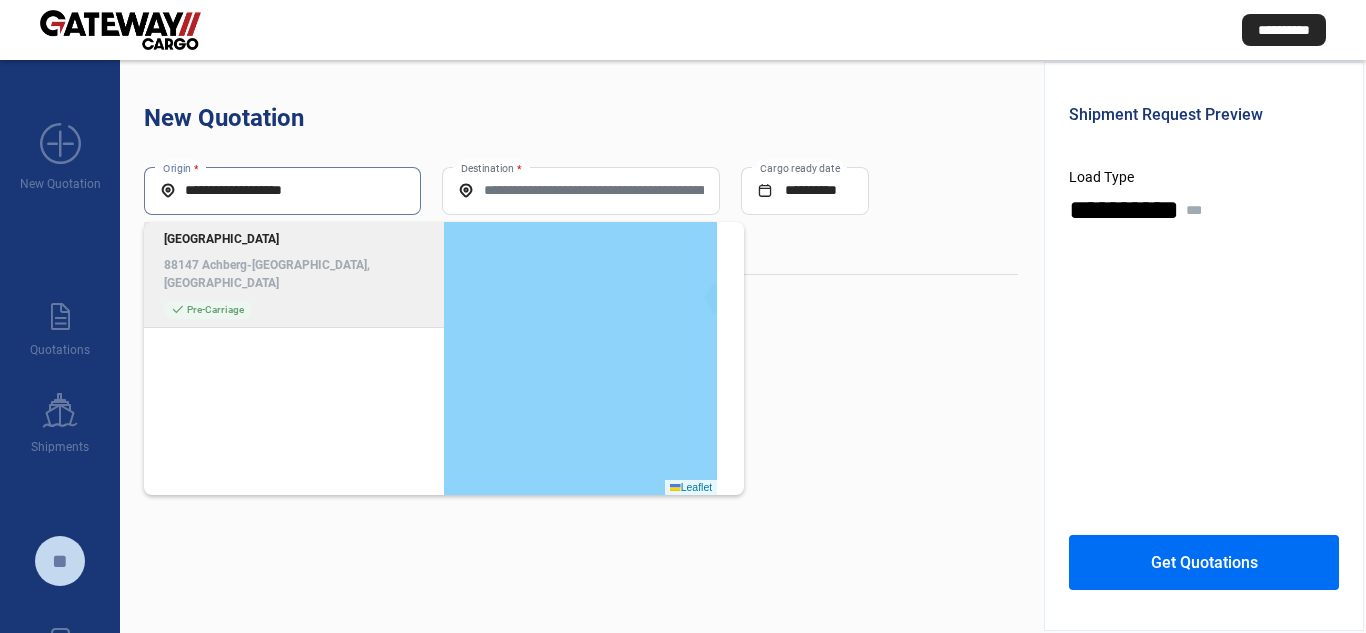 click on "[GEOGRAPHIC_DATA] 88147 Achberg-[GEOGRAPHIC_DATA], [GEOGRAPHIC_DATA]" 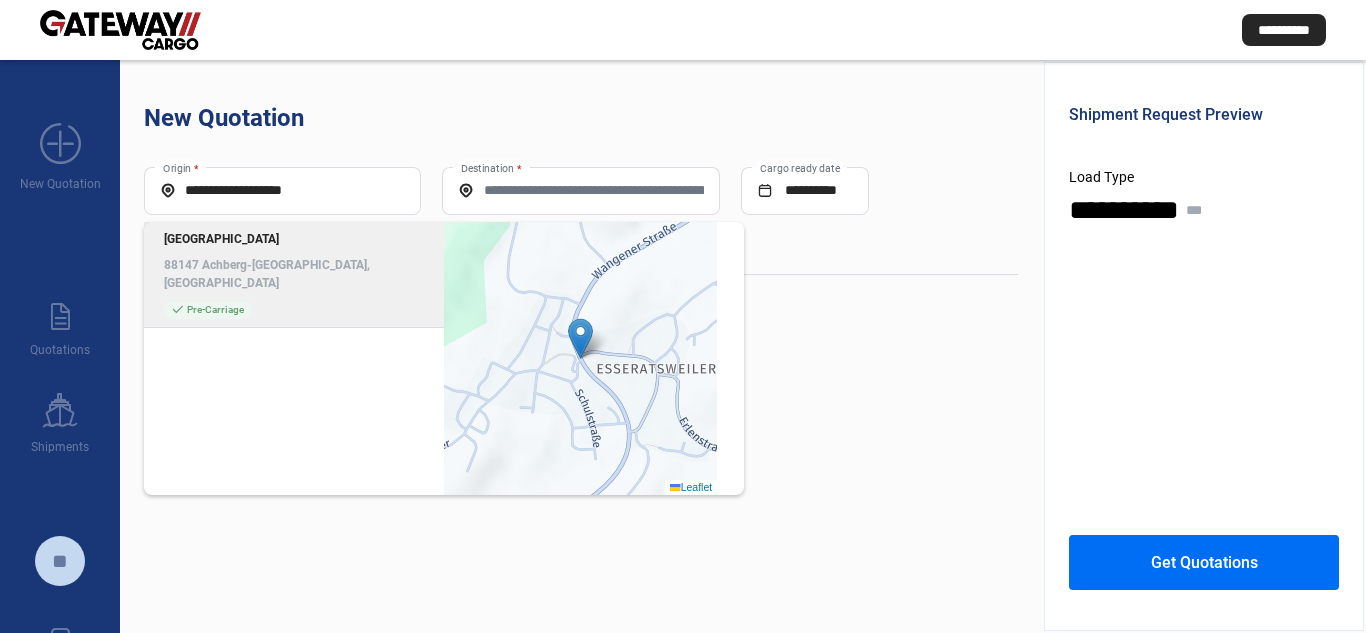type on "**********" 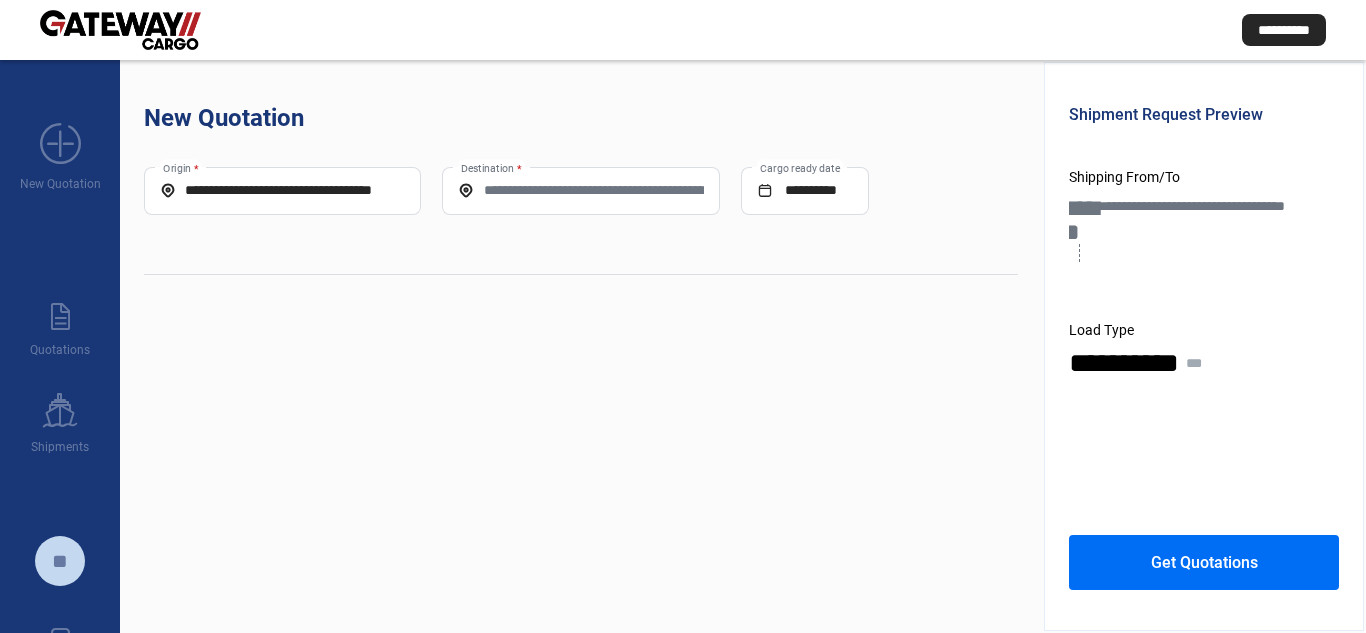 click on "Destination *" at bounding box center (580, 190) 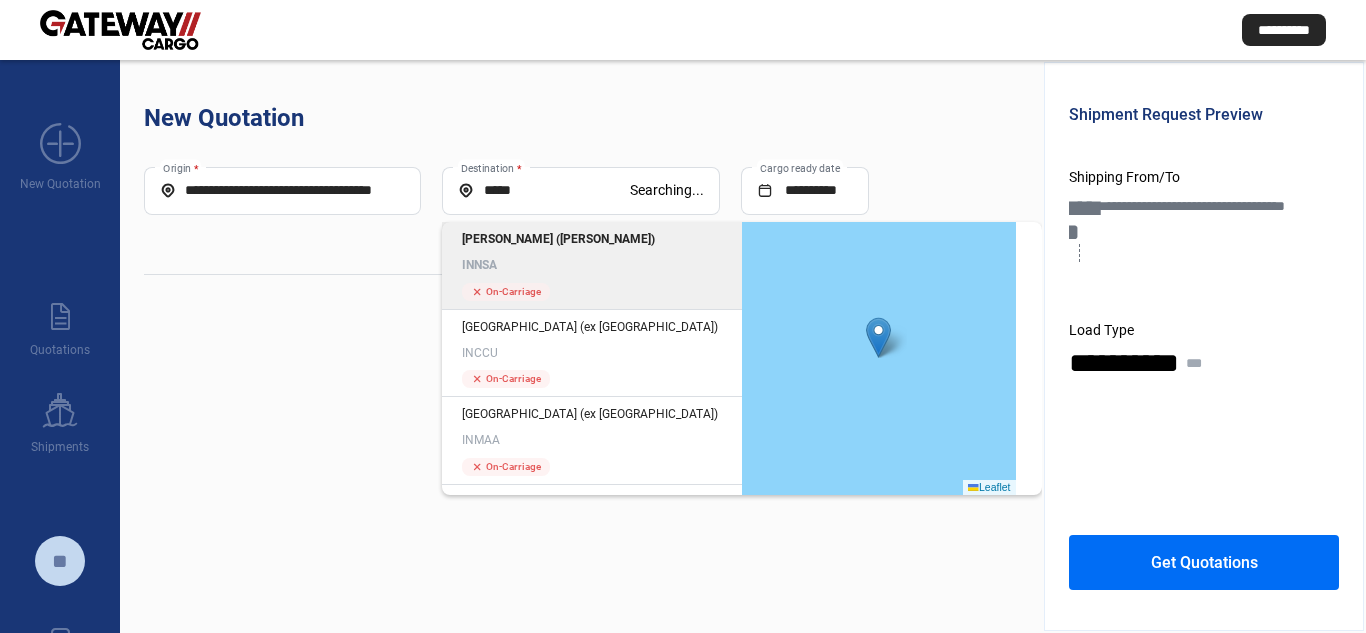 click on "[PERSON_NAME] ([PERSON_NAME]) INNSA cross  On-Carriage" 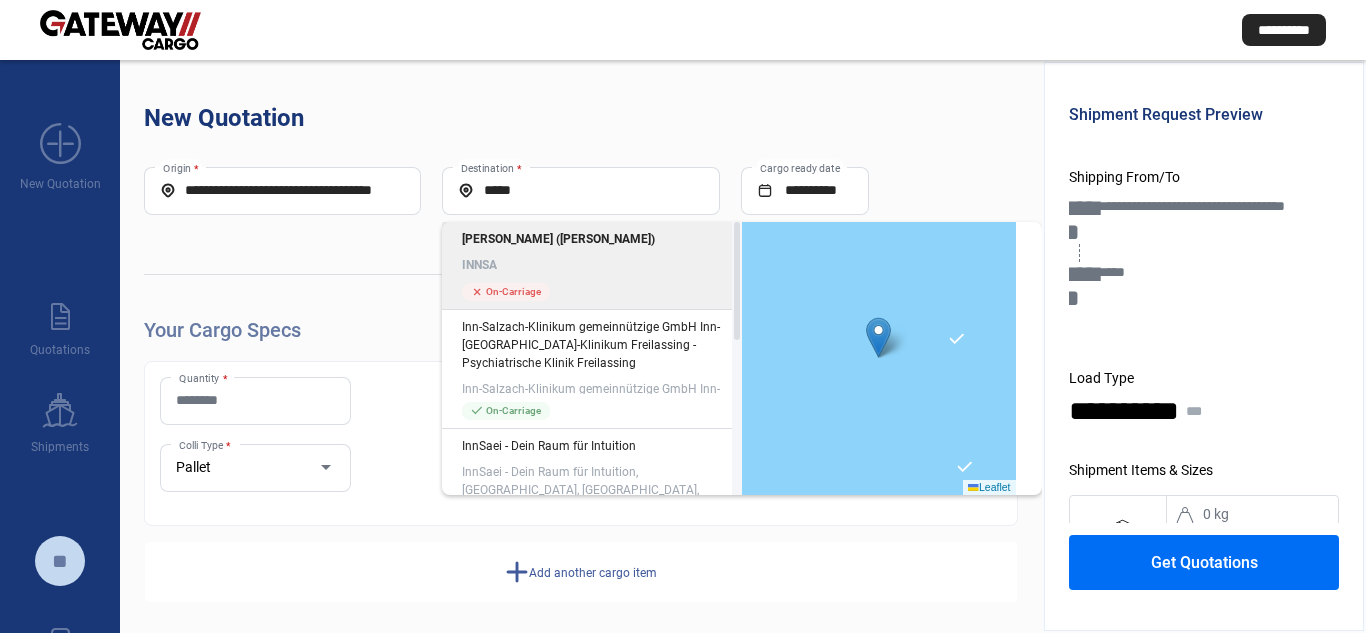 click on "Quantity *" at bounding box center [255, 400] 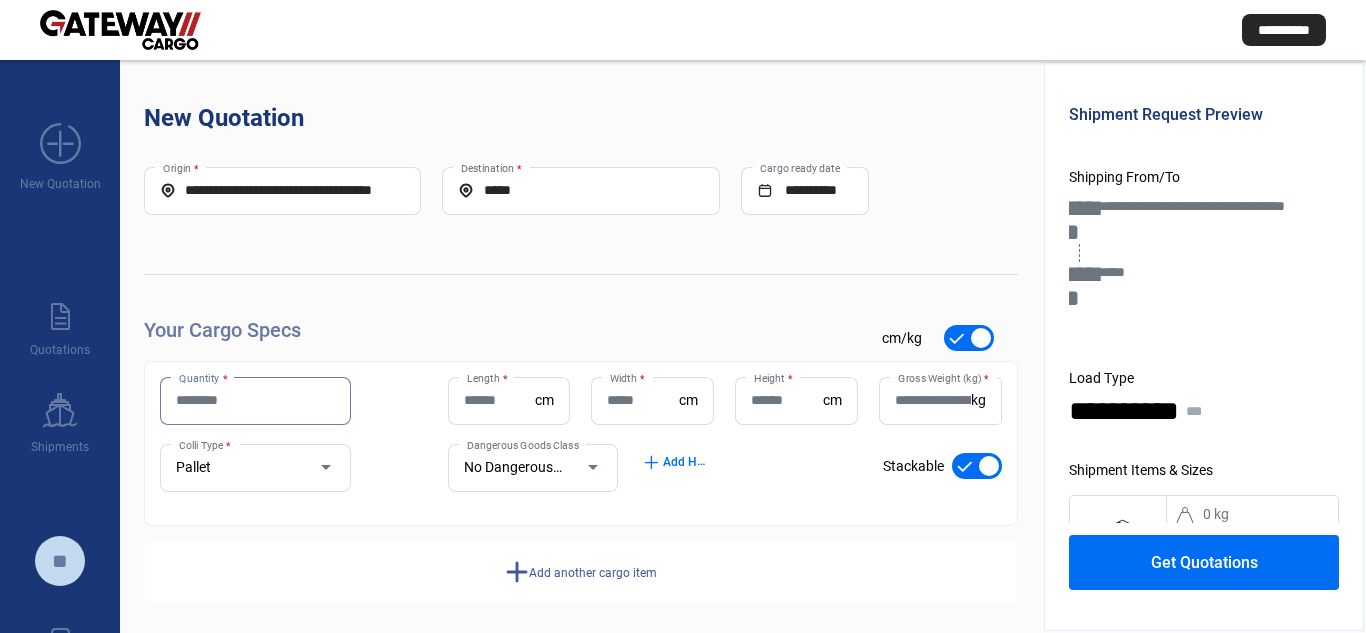 click on "Quantity * Length  * cm Width  * cm Height  * cm Gross Weight (kg)  * kg Pallet Colli Type * No Dangerous Goods Dangerous Goods Class add  Add HS Codes check_mark    Stackable" 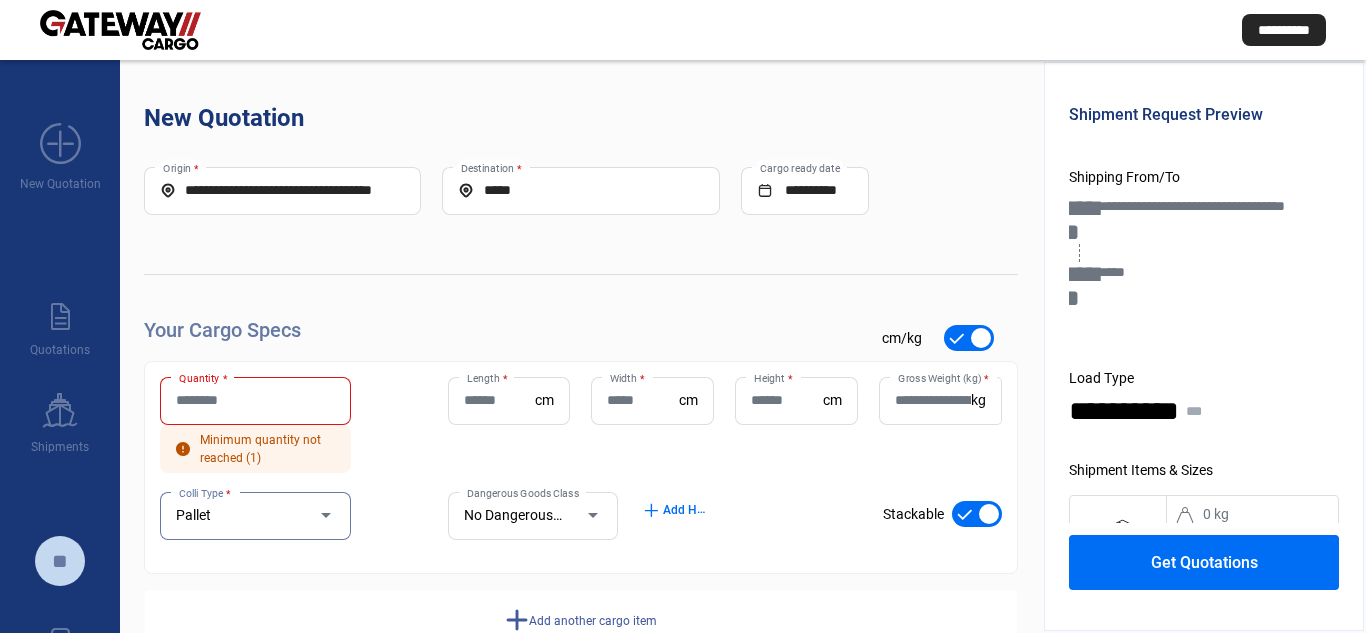 click on "Pallet" at bounding box center (236, 516) 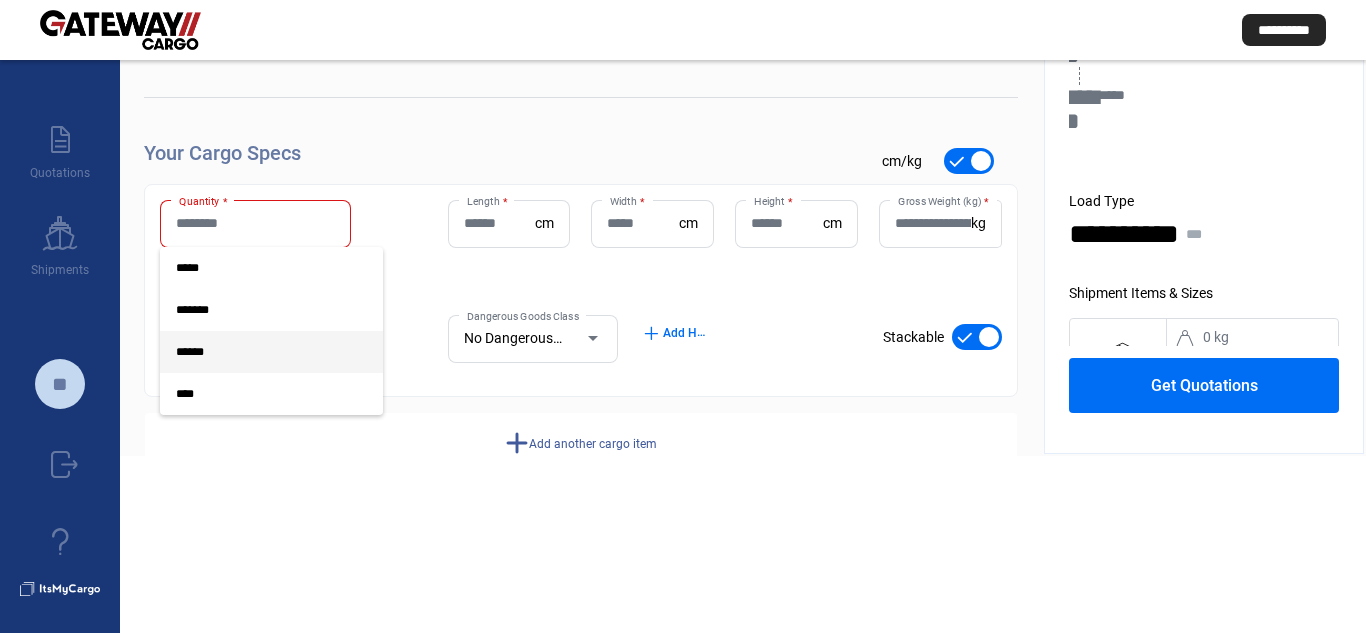scroll, scrollTop: 186, scrollLeft: 0, axis: vertical 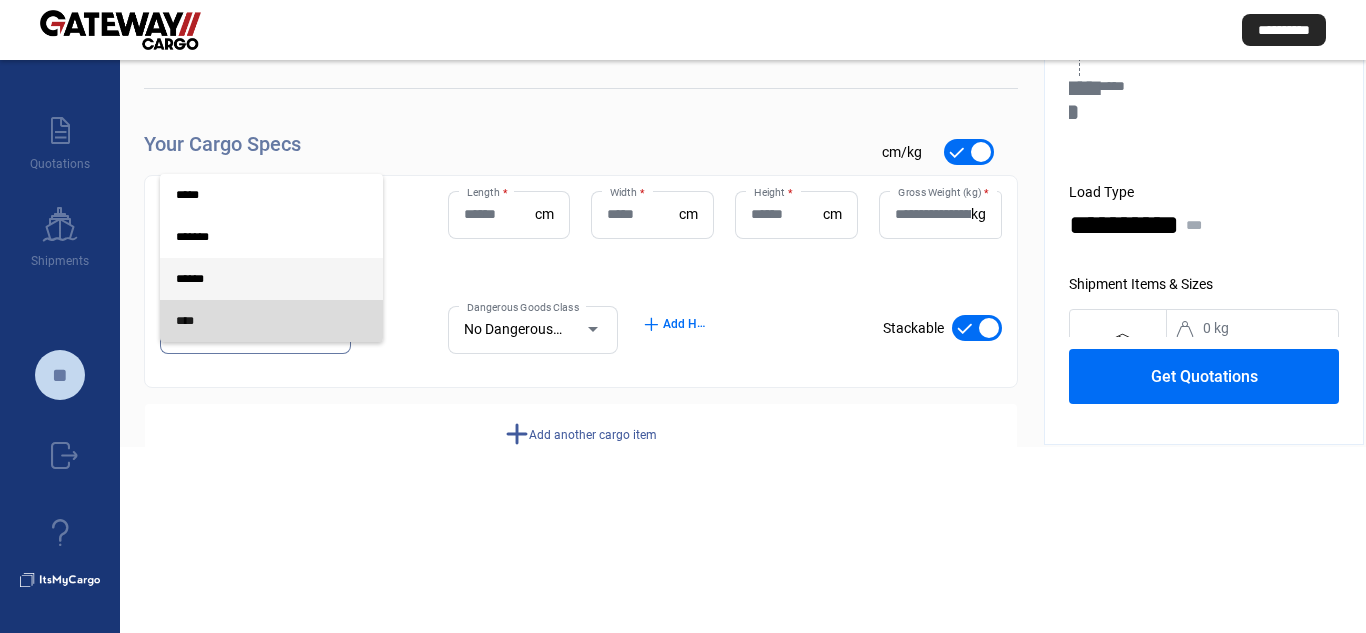 click on "****" at bounding box center [271, 321] 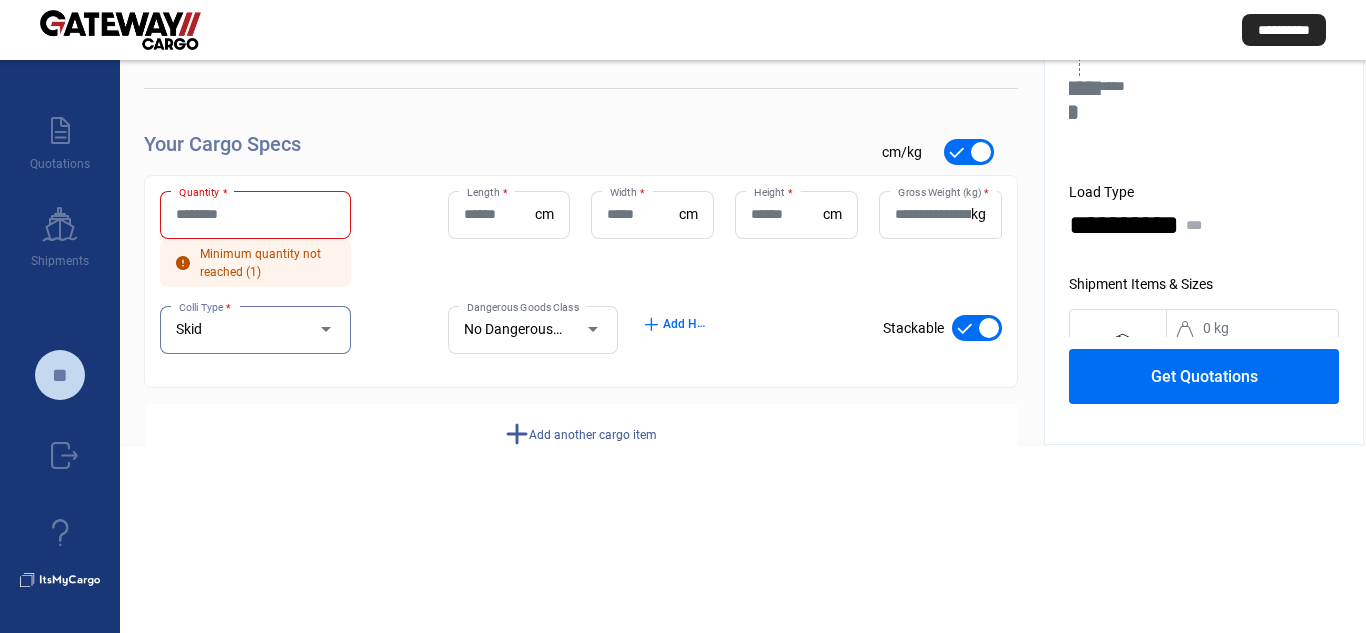 click on "Skid" at bounding box center [236, 330] 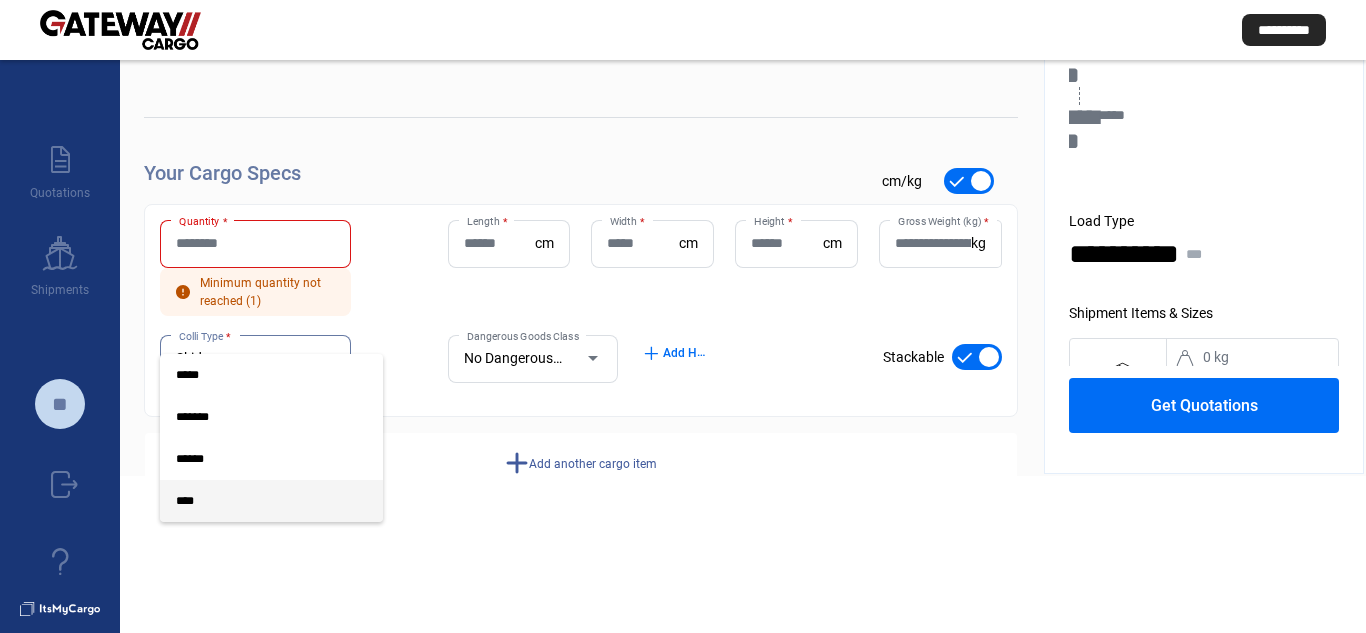 scroll, scrollTop: 186, scrollLeft: 0, axis: vertical 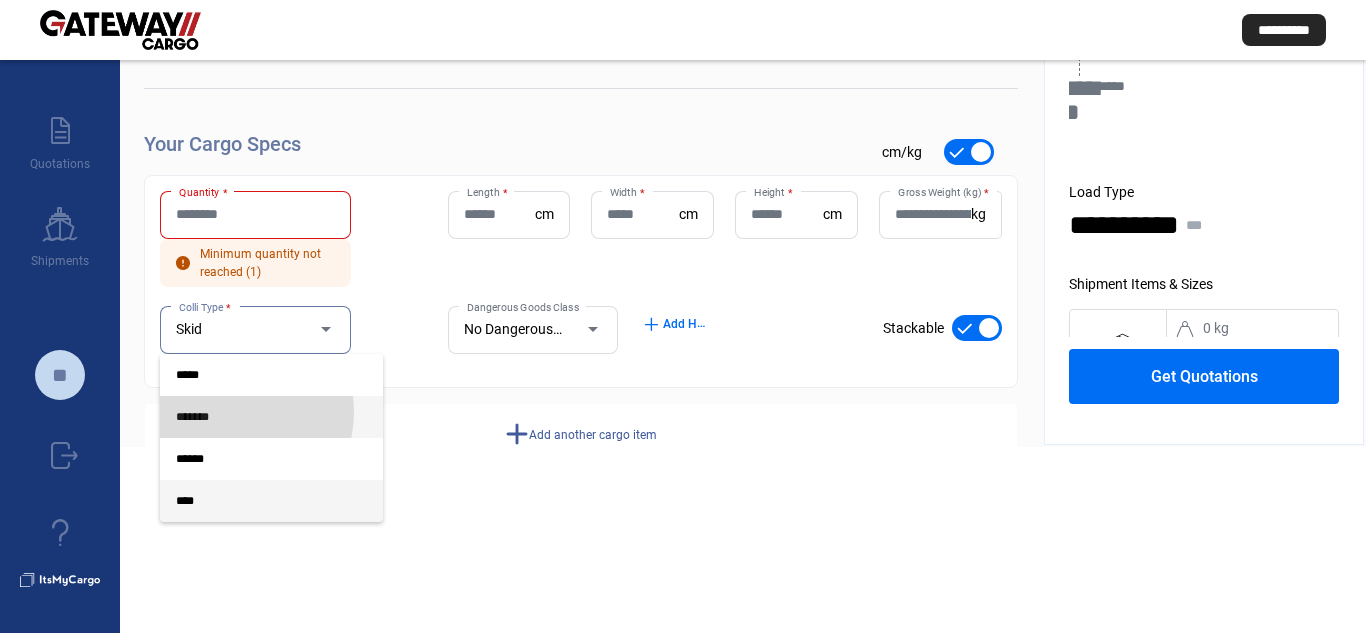 click on "*******" at bounding box center [255, 417] 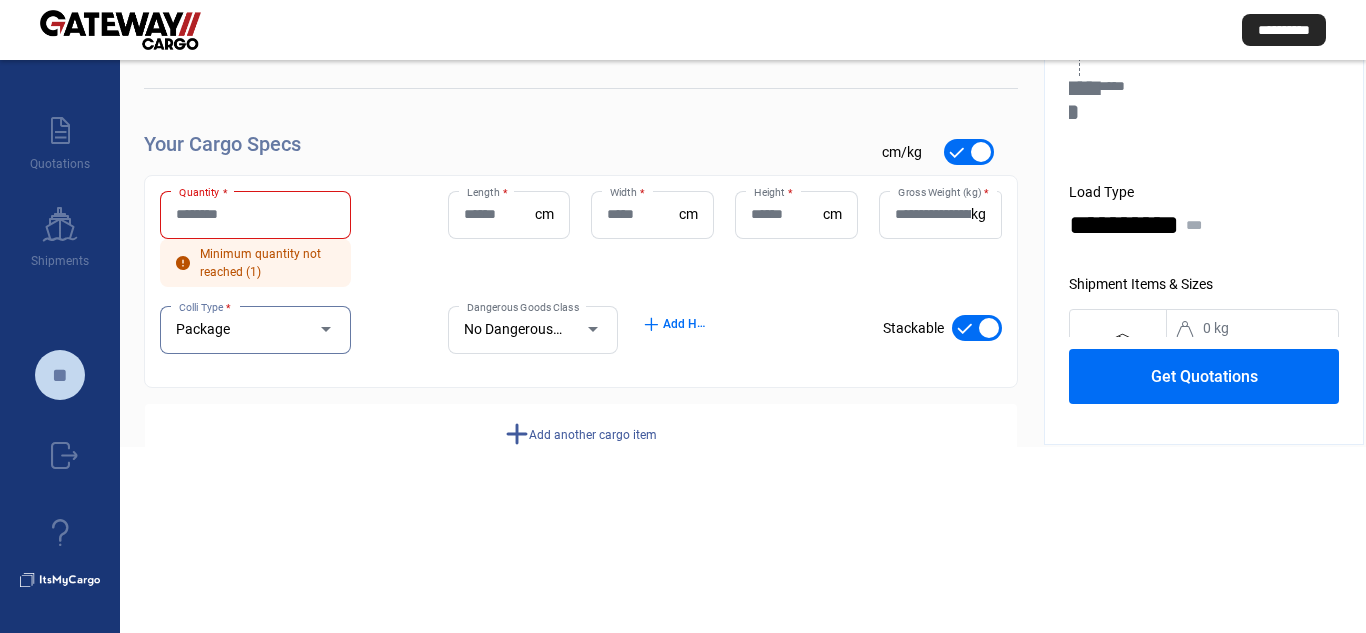 click on "Quantity *" at bounding box center [255, 214] 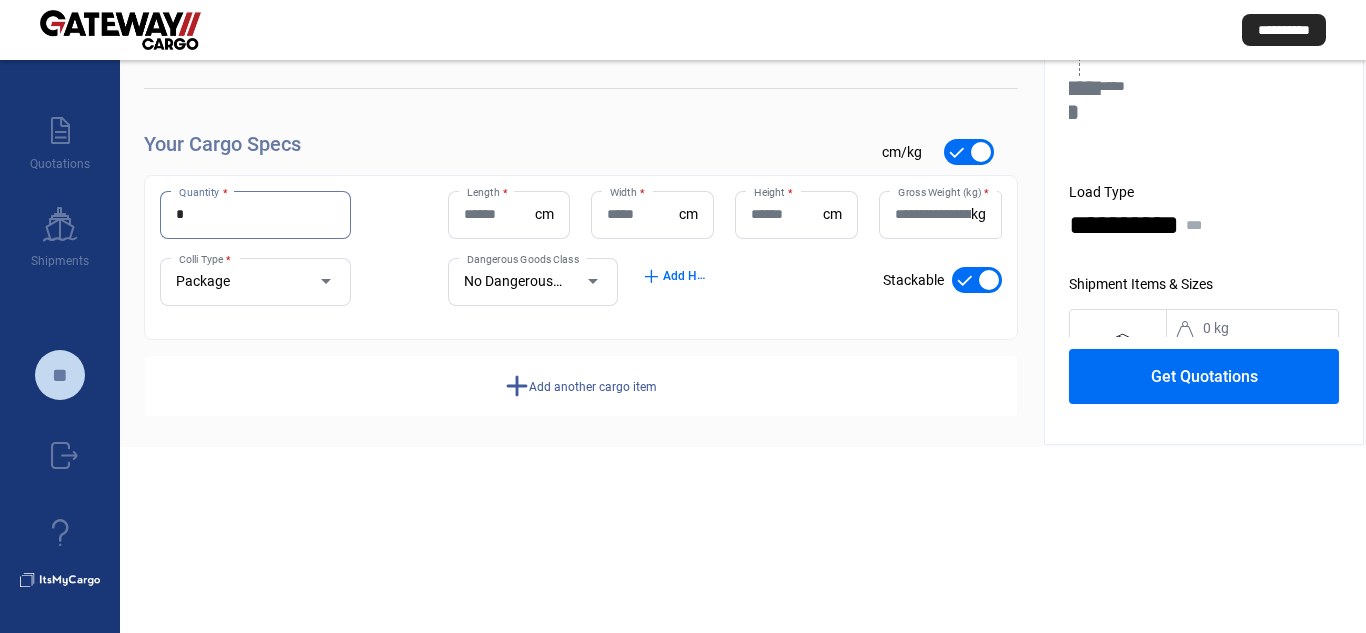 type on "*" 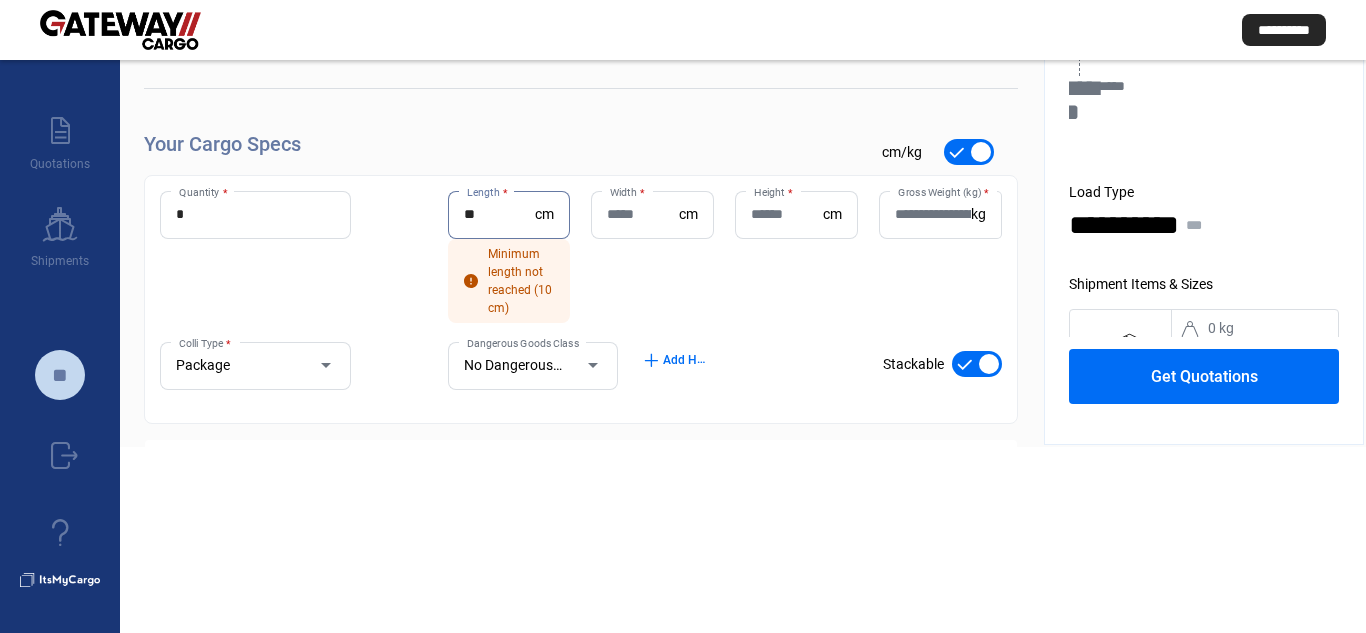 type on "**" 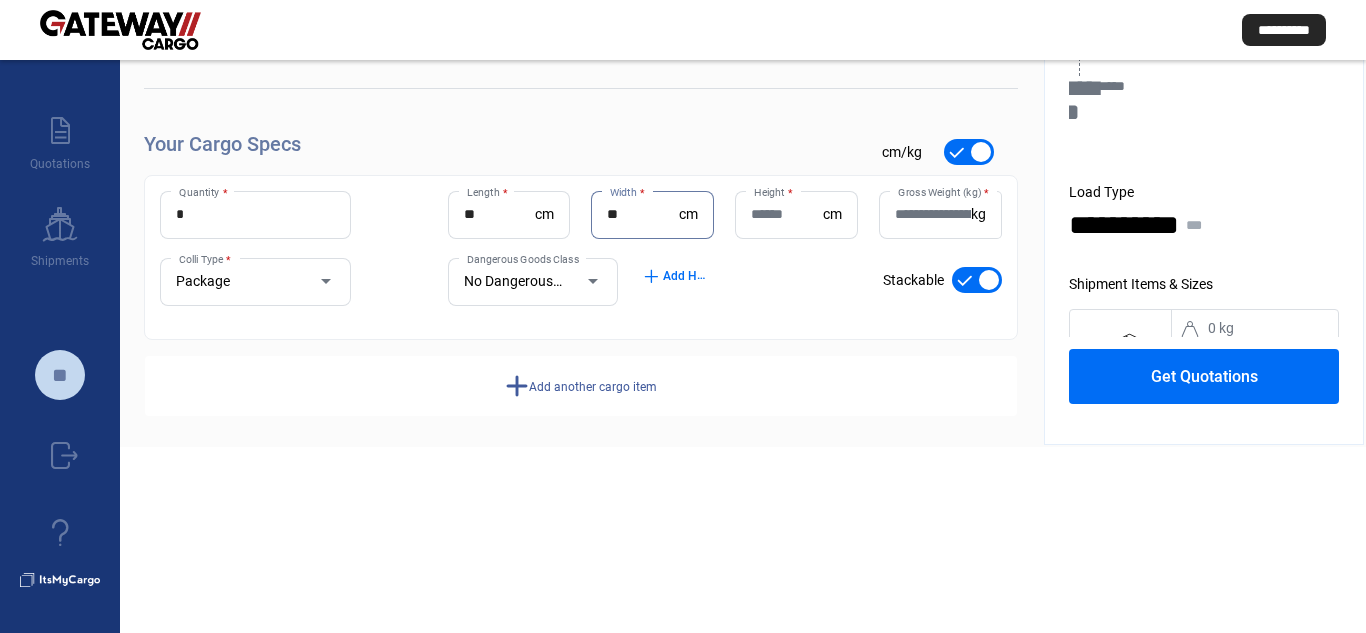 type on "**" 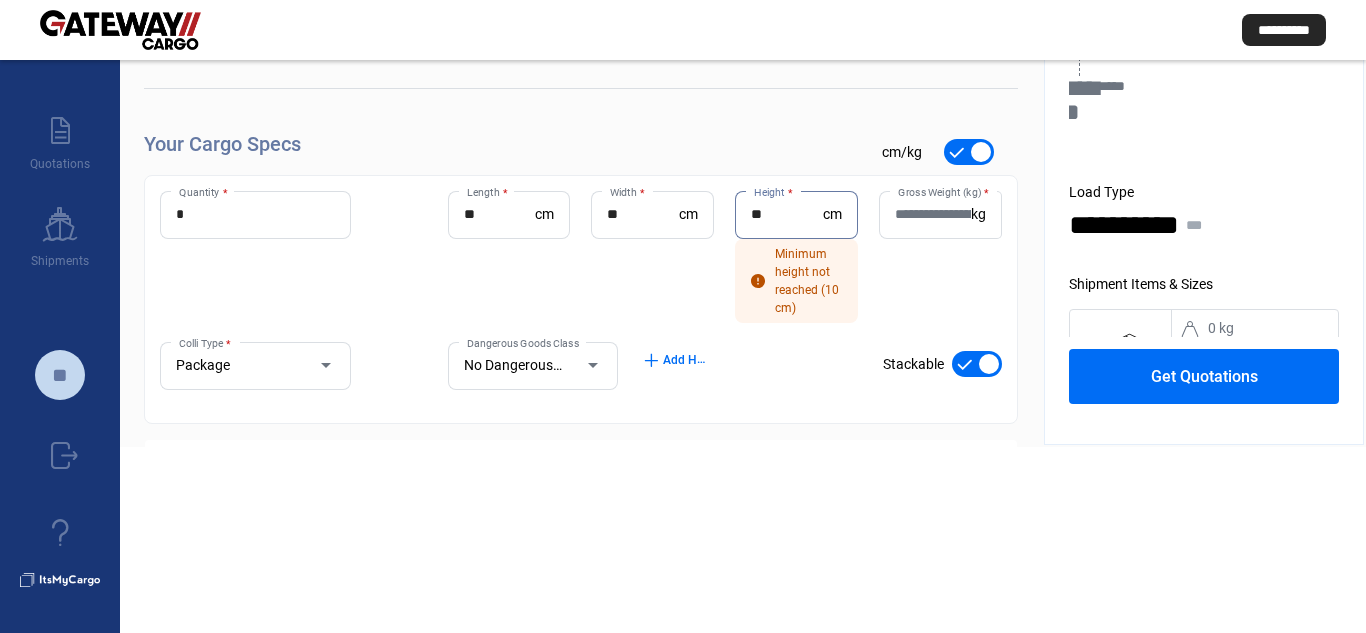 type on "**" 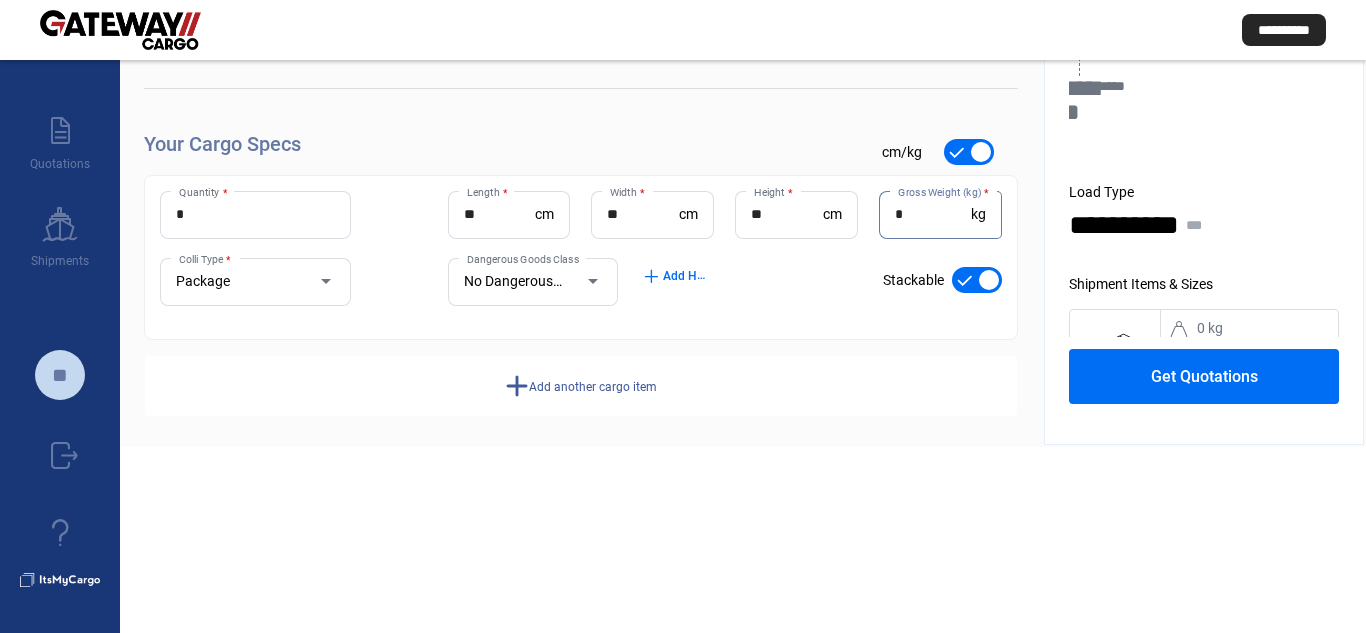type on "*" 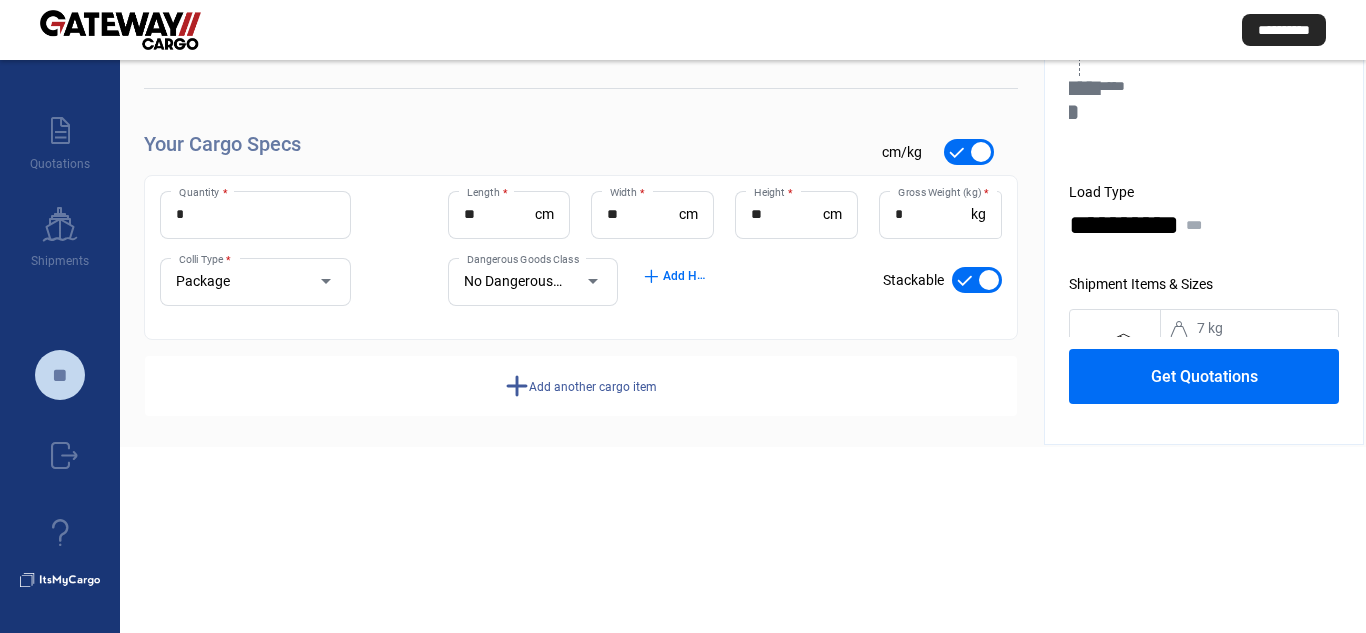 click on "Add another cargo item" 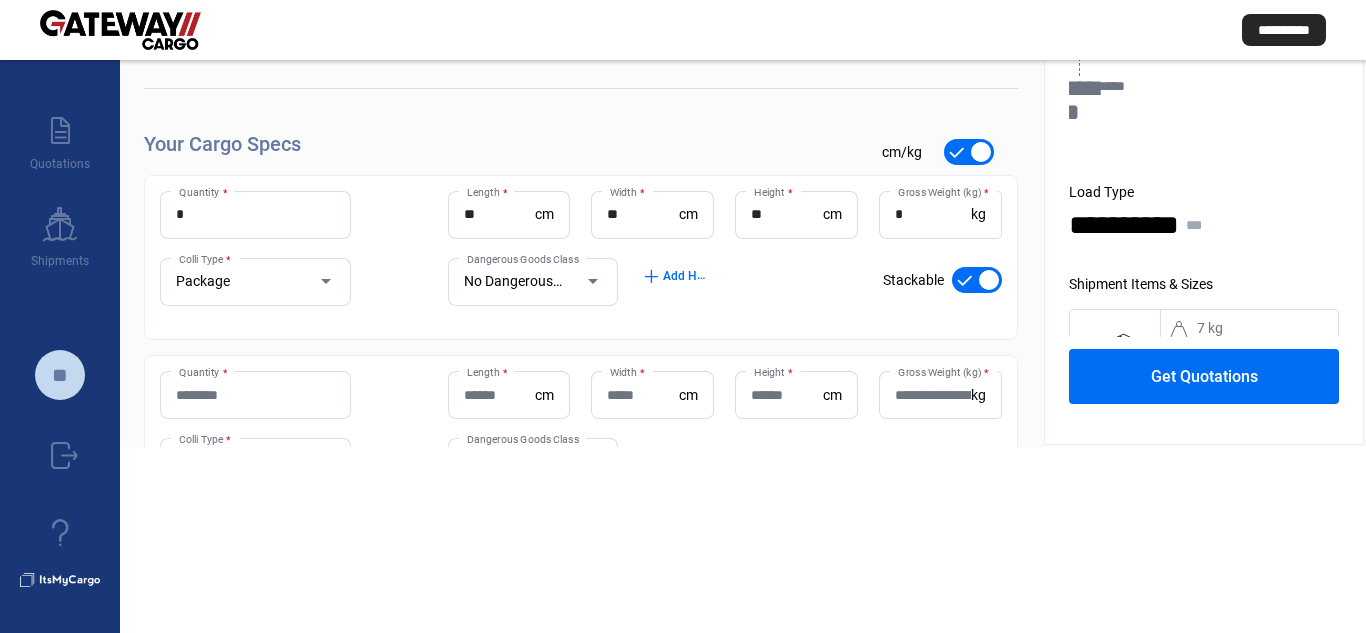 click on "Quantity *" 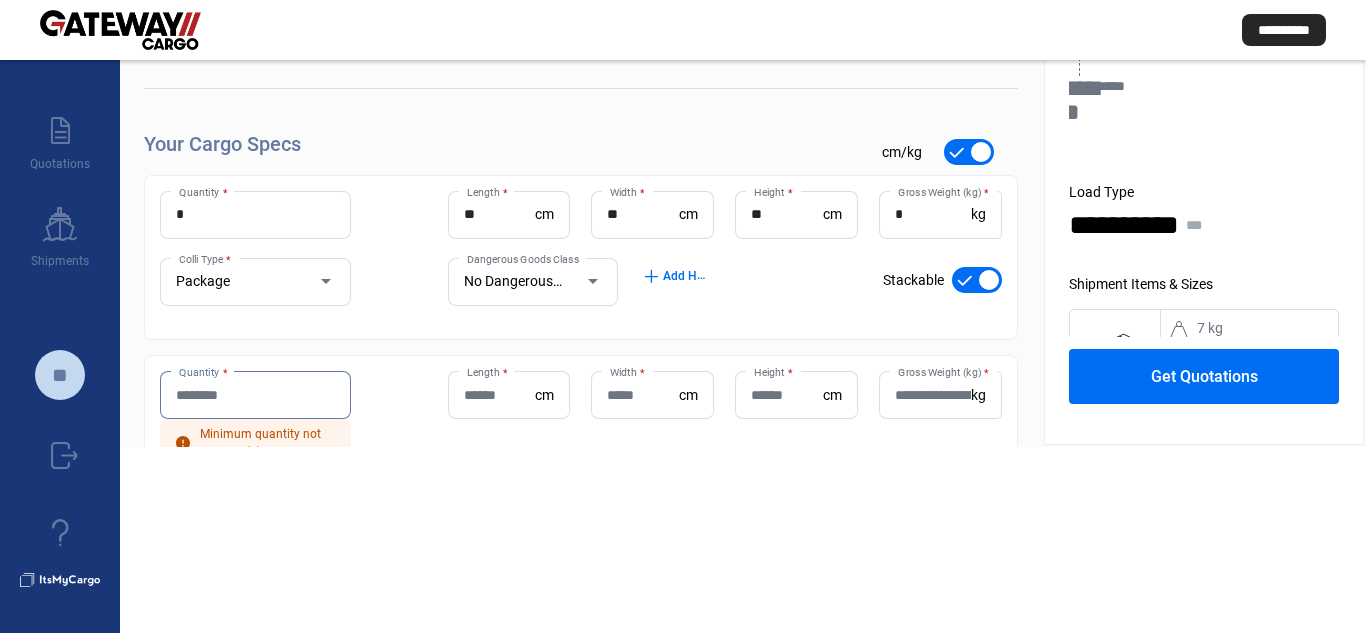 click on "Quantity *" at bounding box center [255, 395] 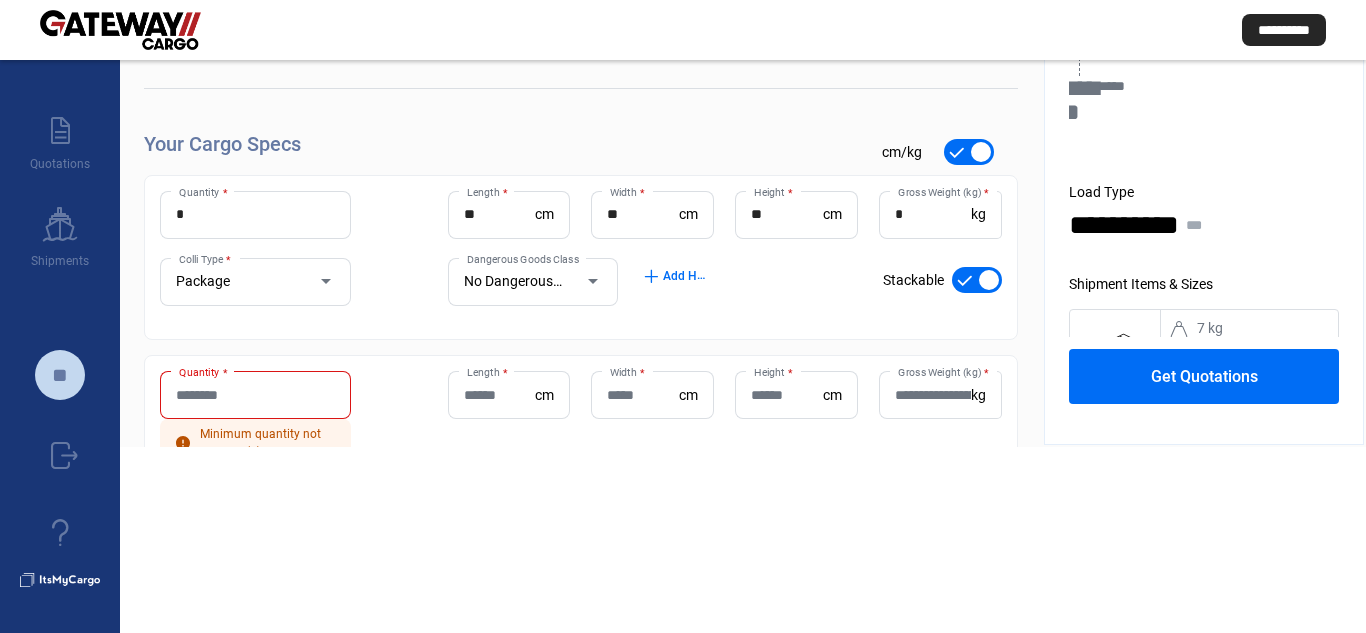 click on "Quantity *" 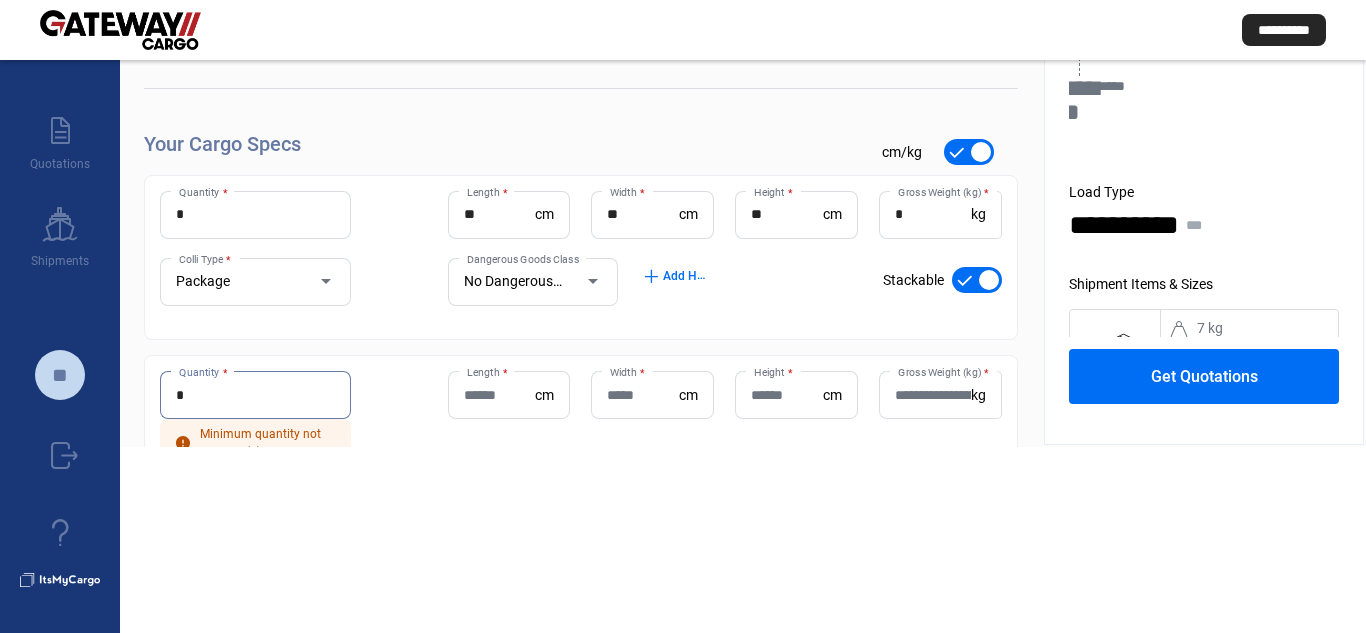 type on "*" 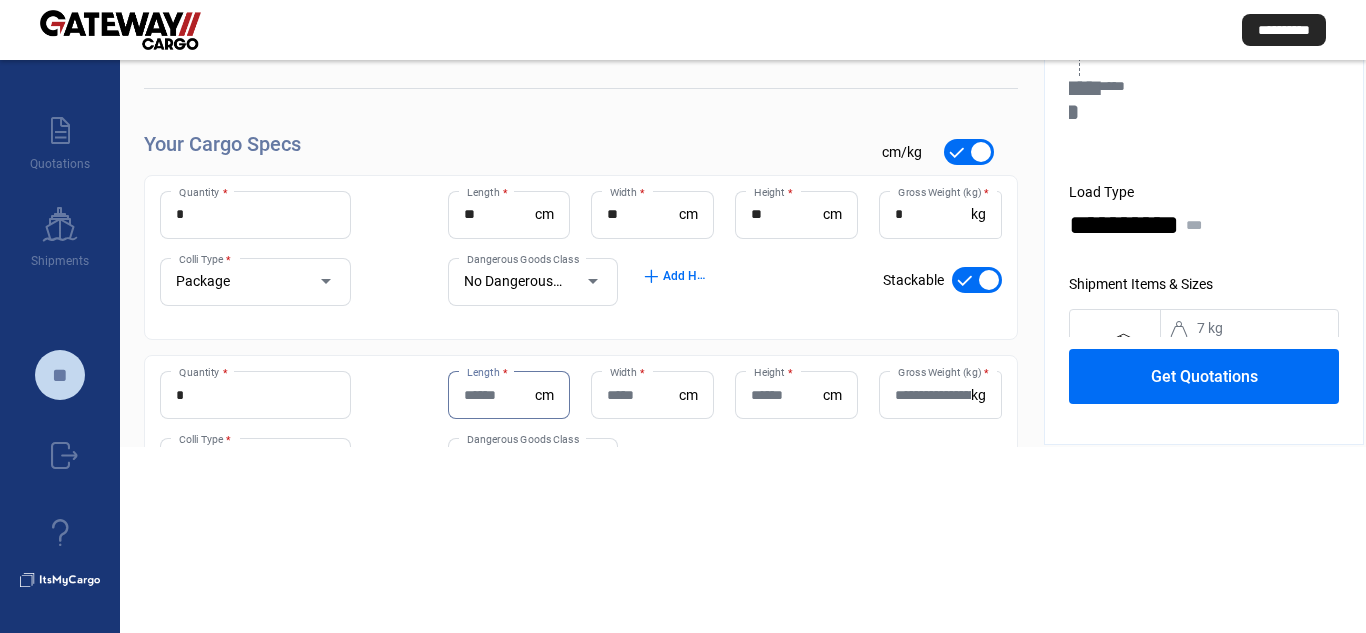 click on "**********" at bounding box center (683, 223) 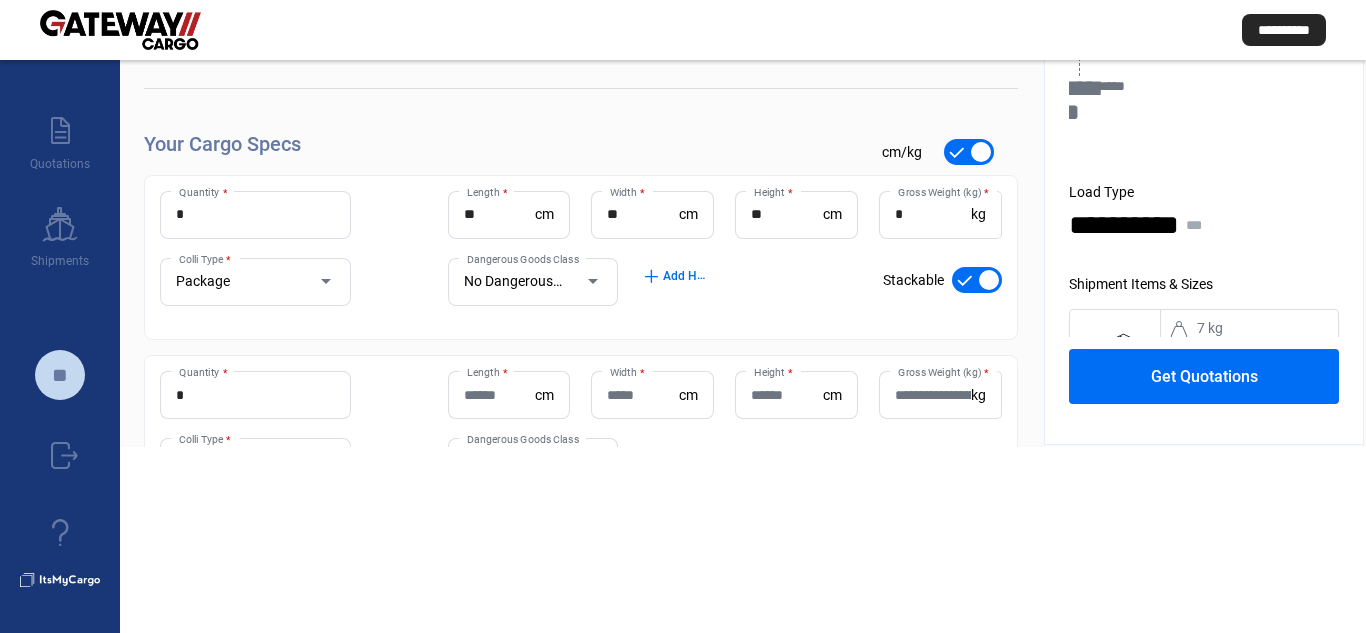 click on "**********" at bounding box center (683, 223) 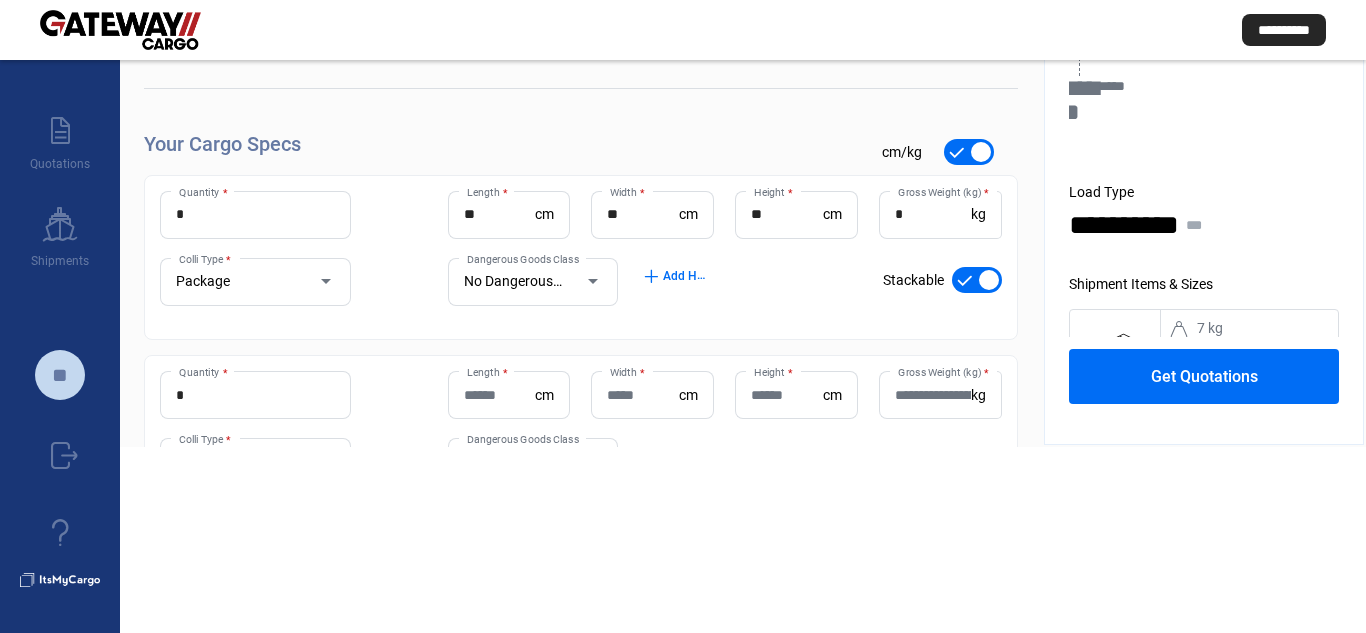 click on "*" at bounding box center (255, 395) 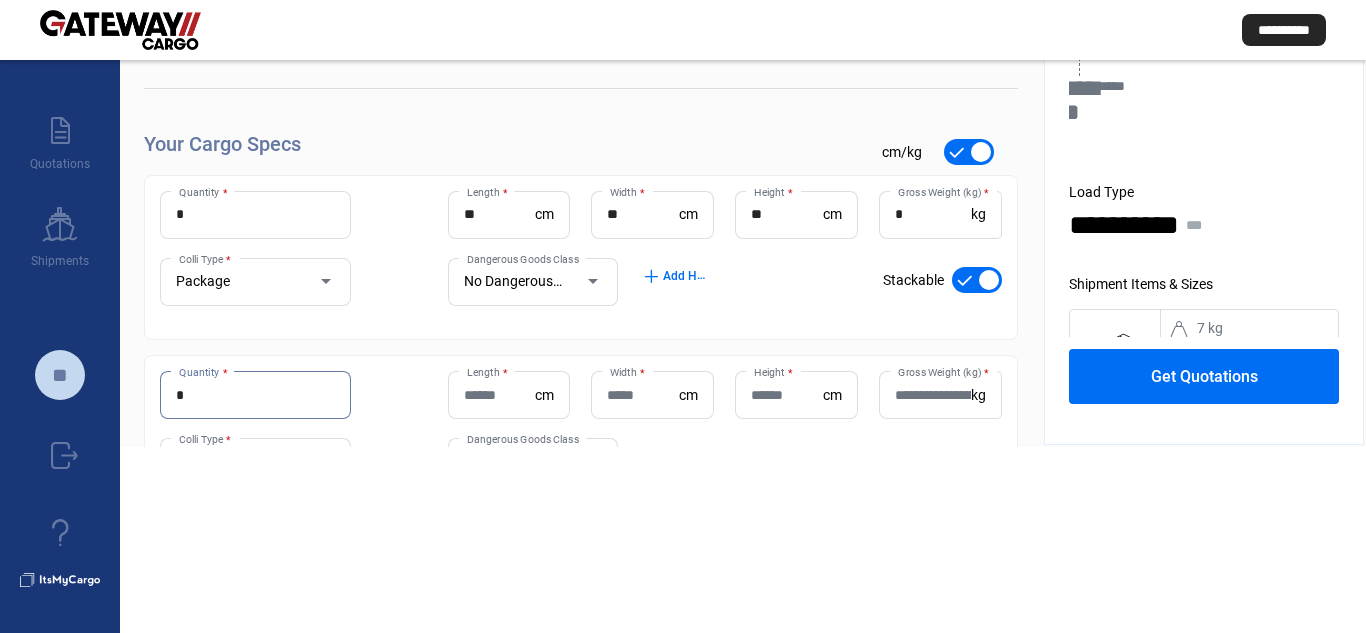 click on "Length  *" at bounding box center [500, 395] 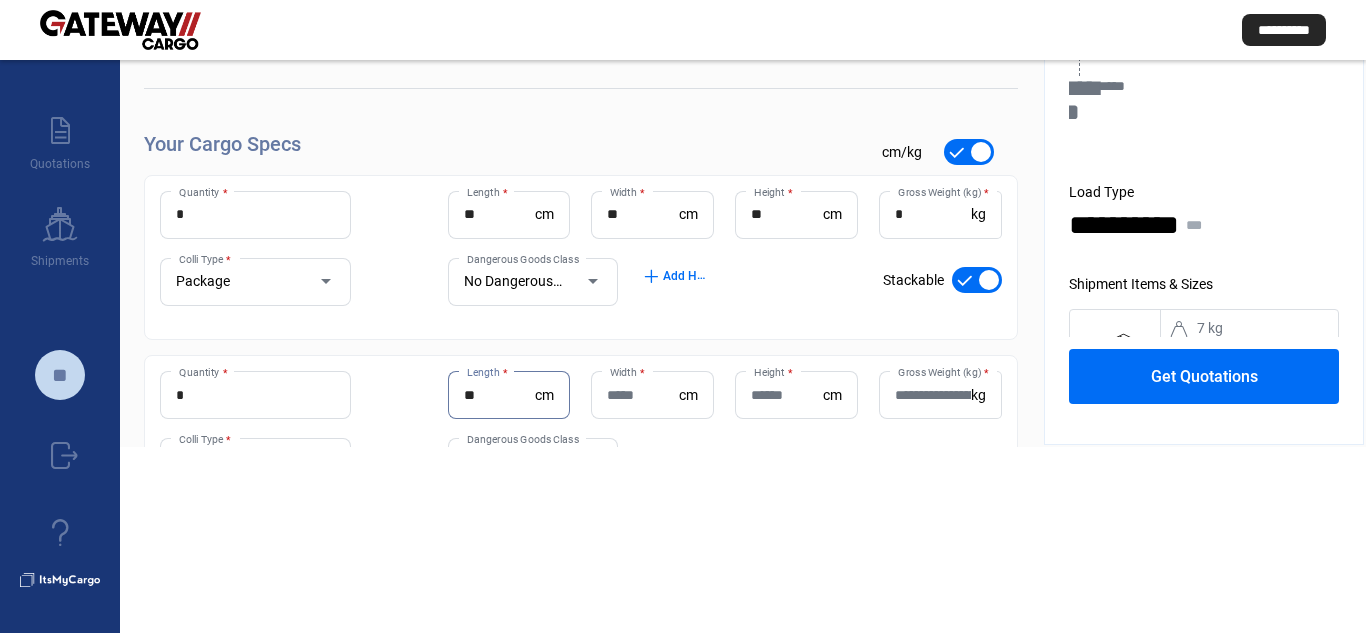 type on "**" 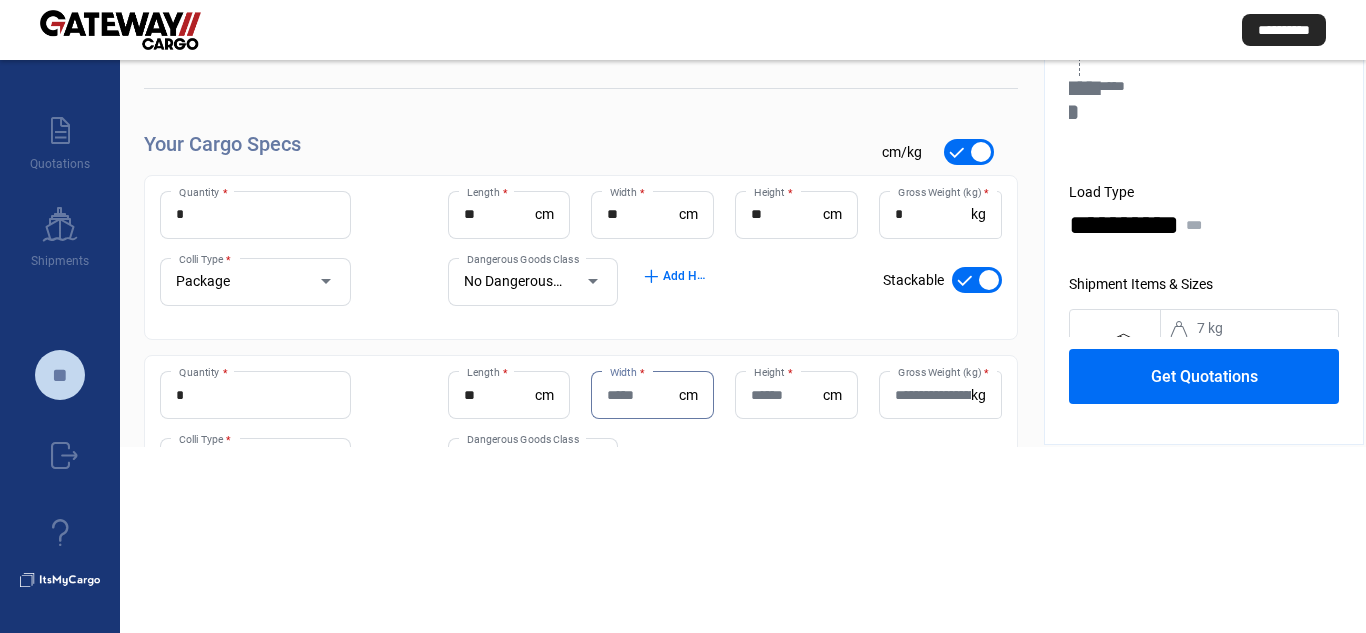 type on "*" 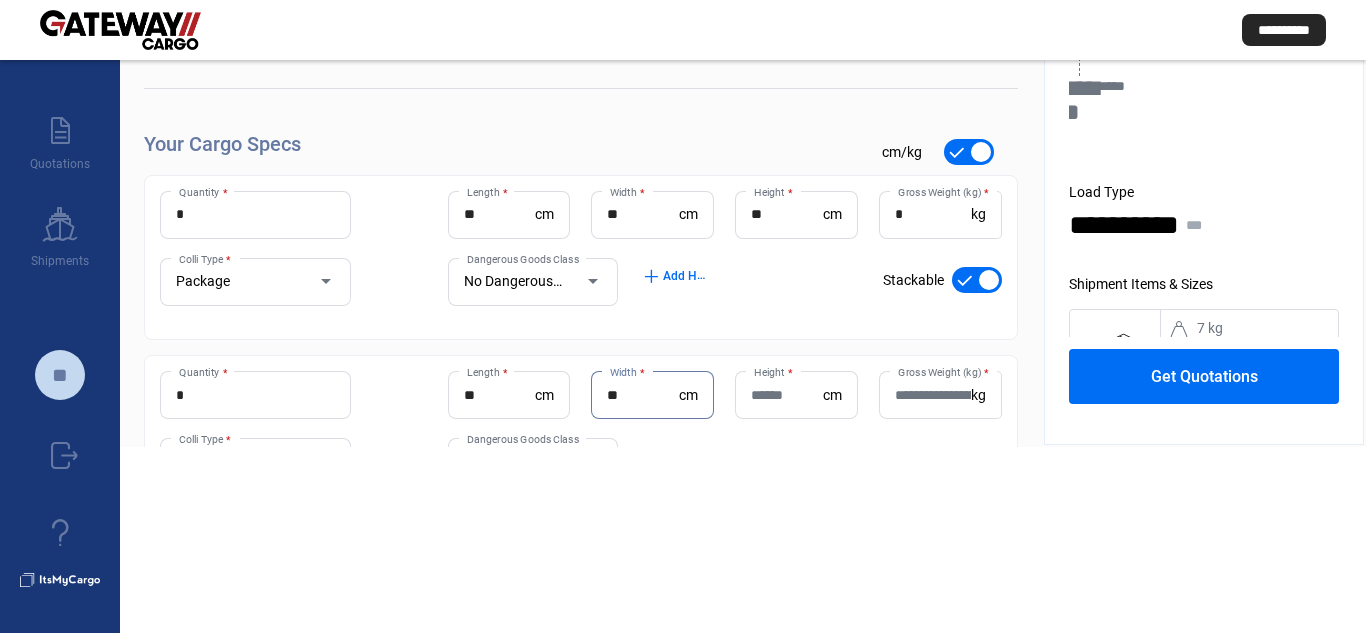 type on "**" 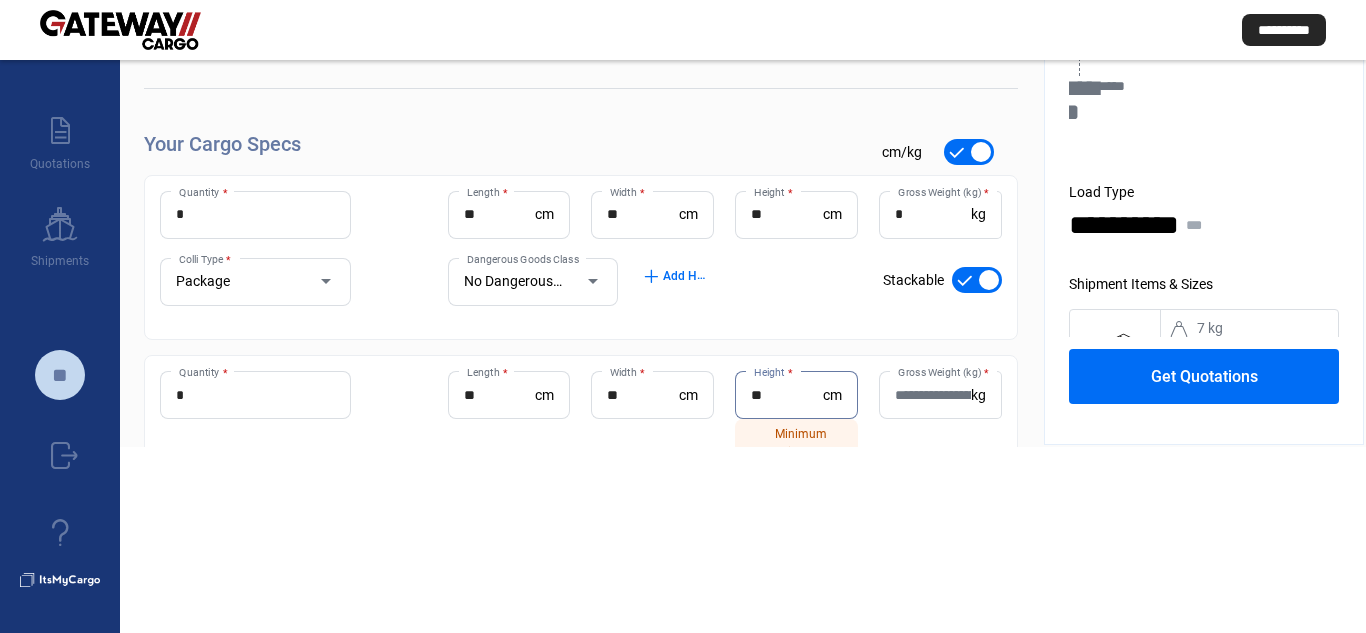 type on "**" 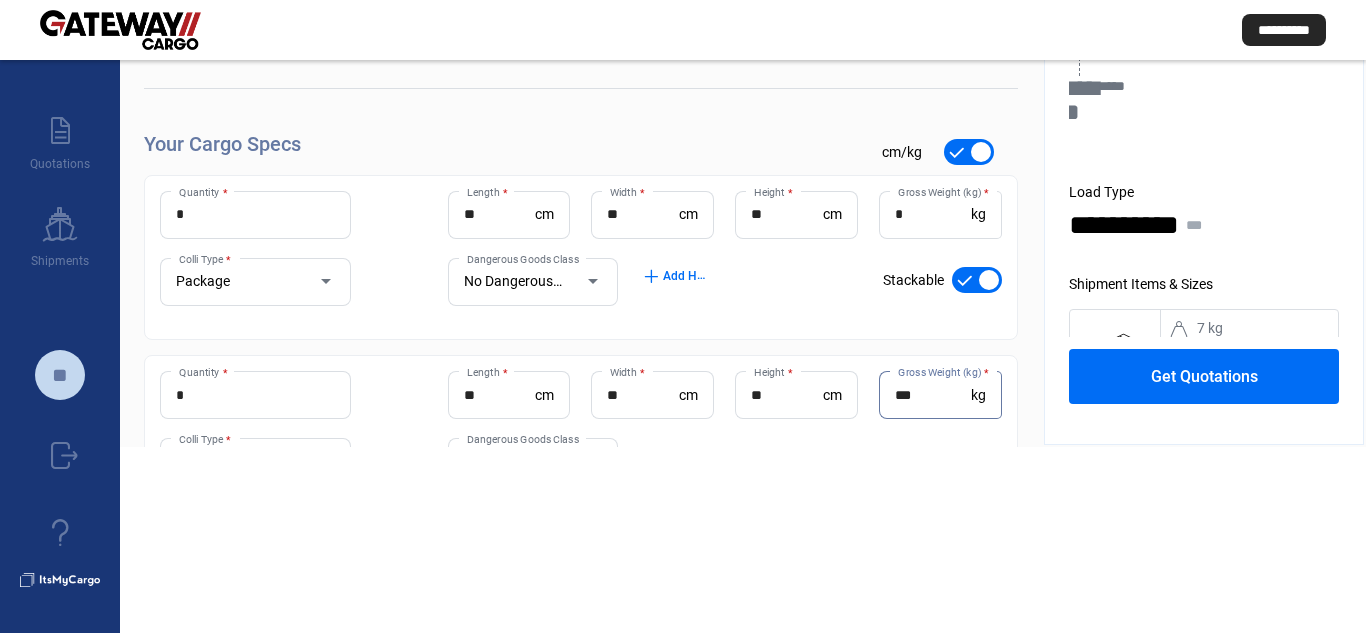 type on "***" 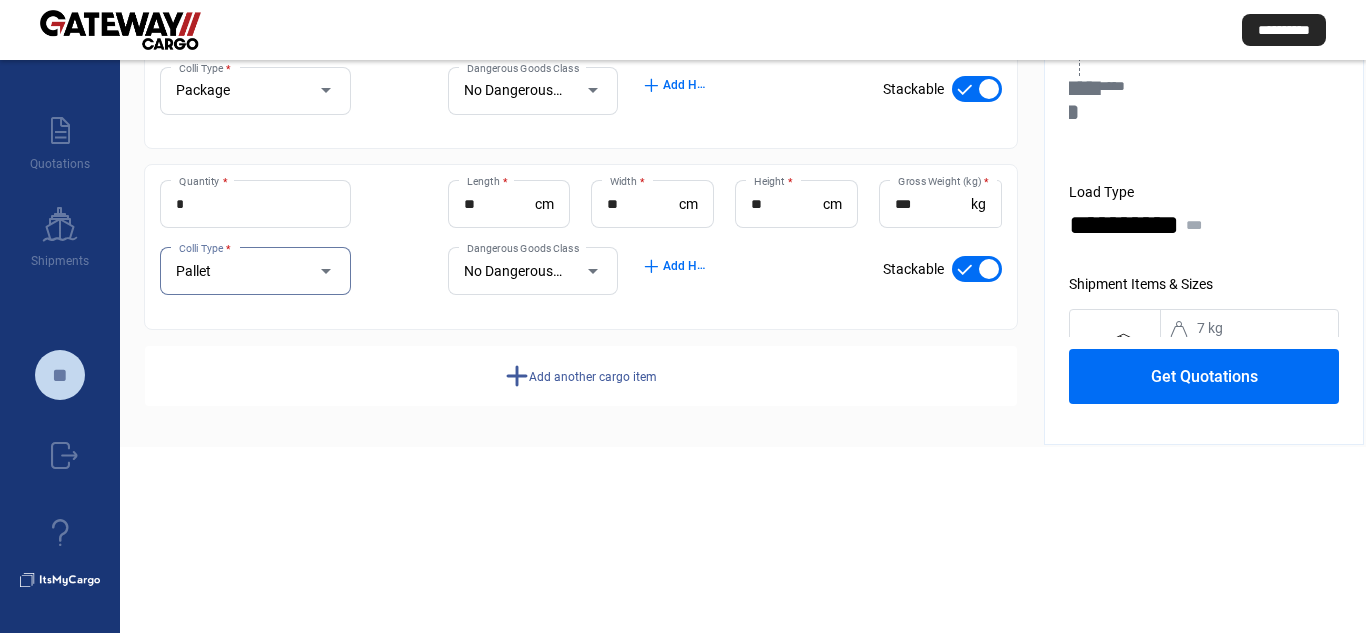 click on "Pallet" at bounding box center [236, 271] 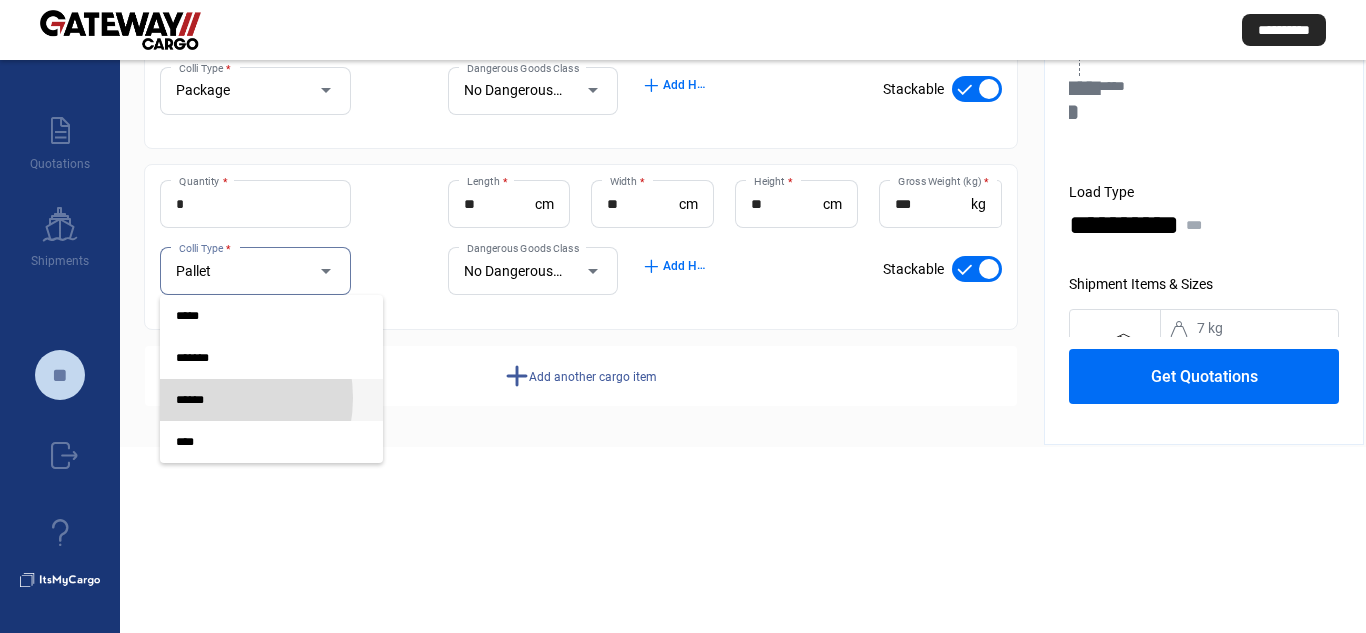 click on "******" at bounding box center [255, 400] 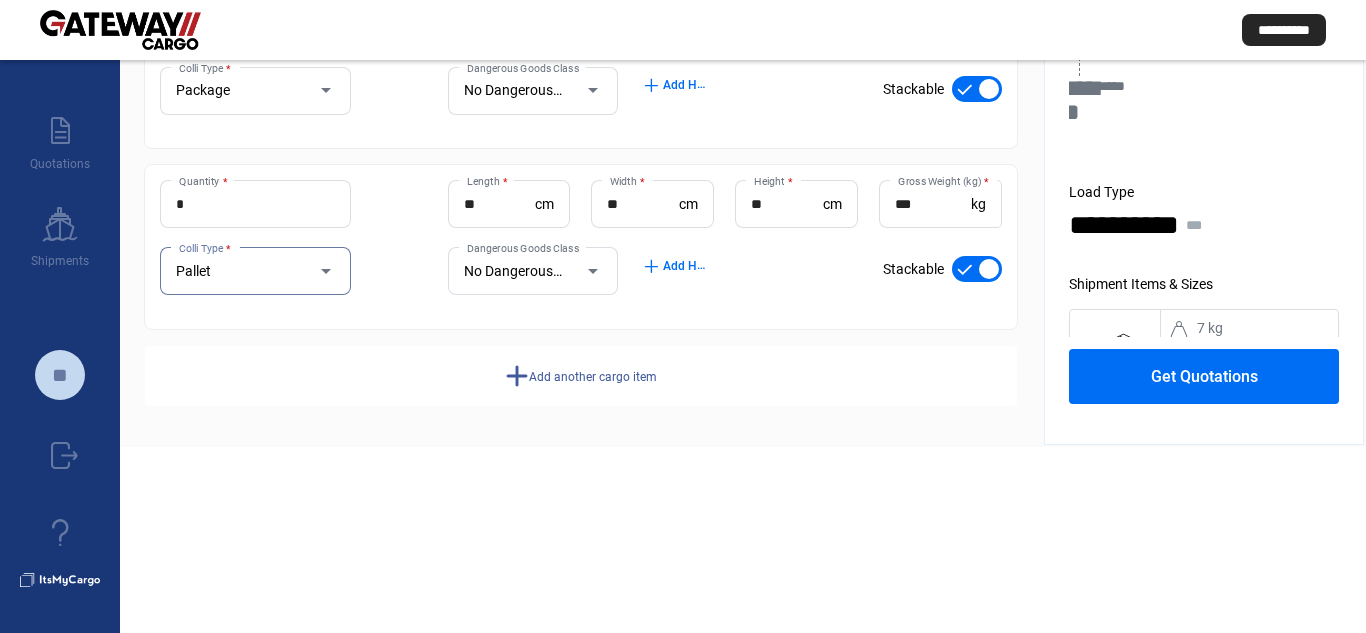 click at bounding box center (316, 271) 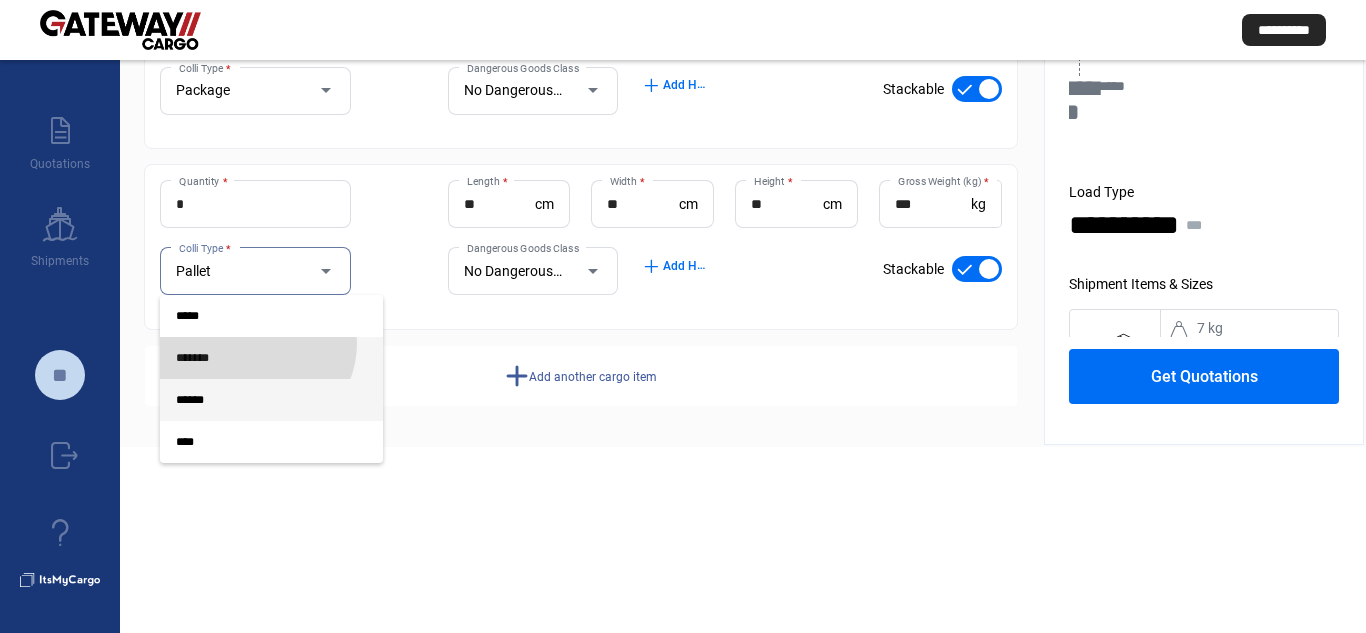 click on "*******" at bounding box center [271, 358] 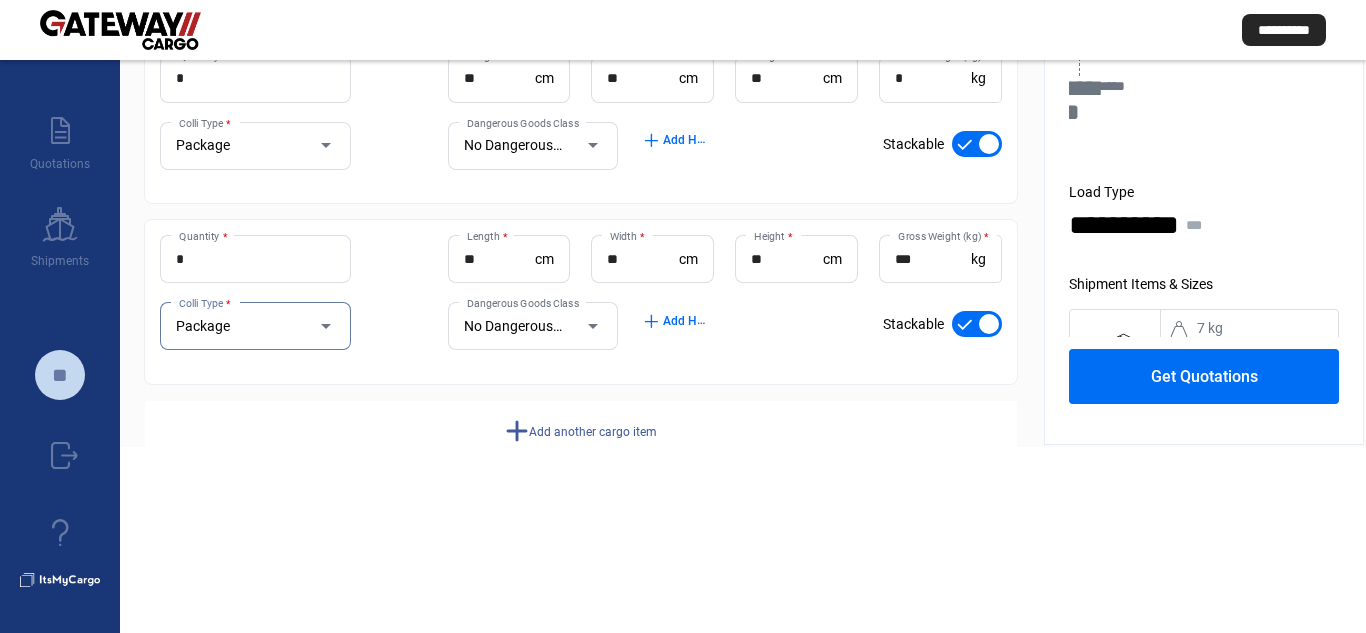 scroll, scrollTop: 91, scrollLeft: 0, axis: vertical 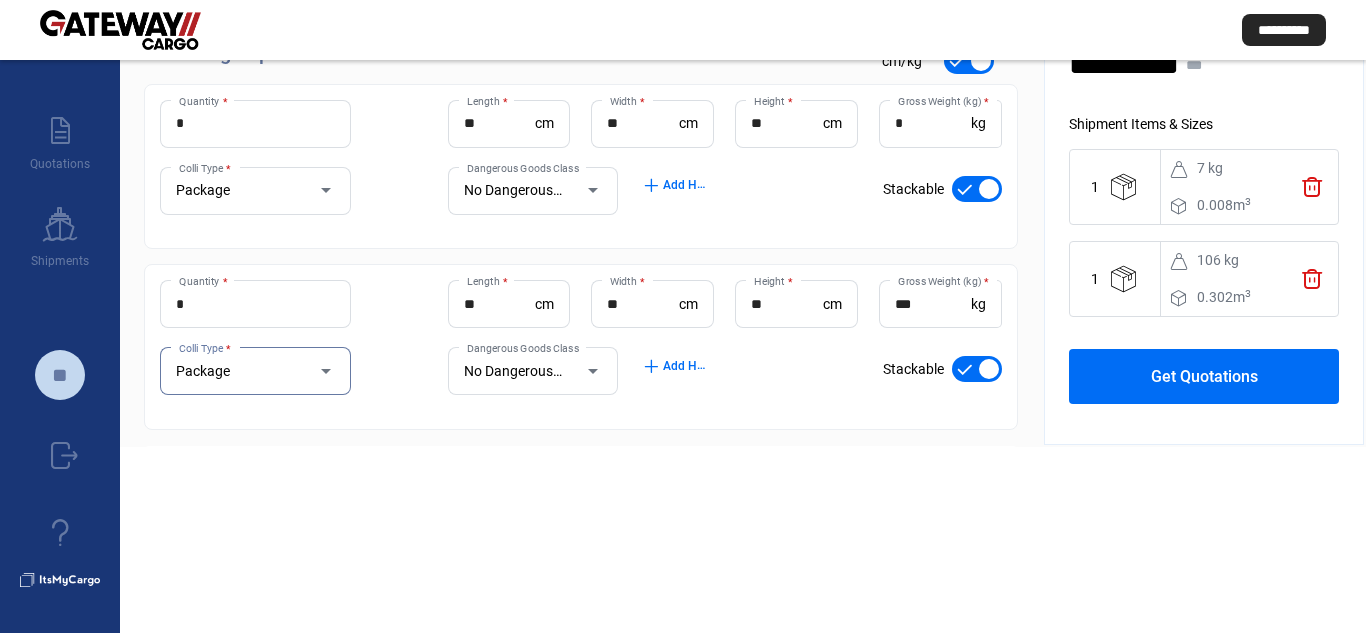 click on "Get Quotations" 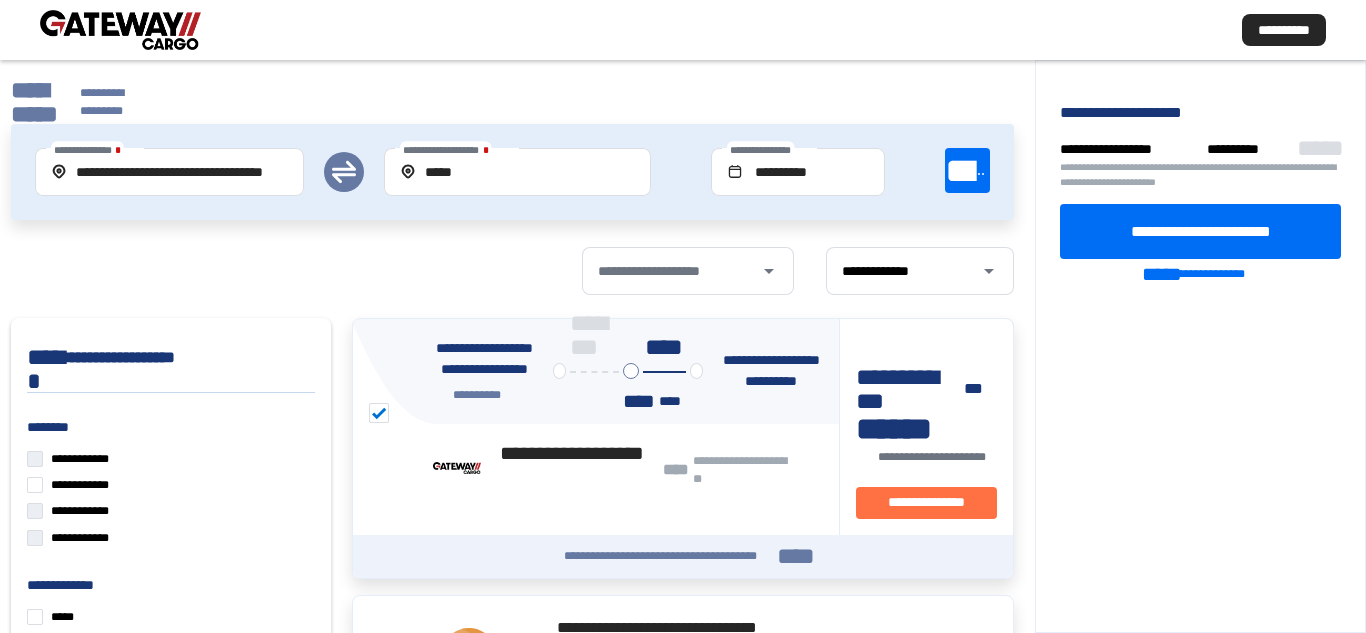 scroll, scrollTop: 0, scrollLeft: 0, axis: both 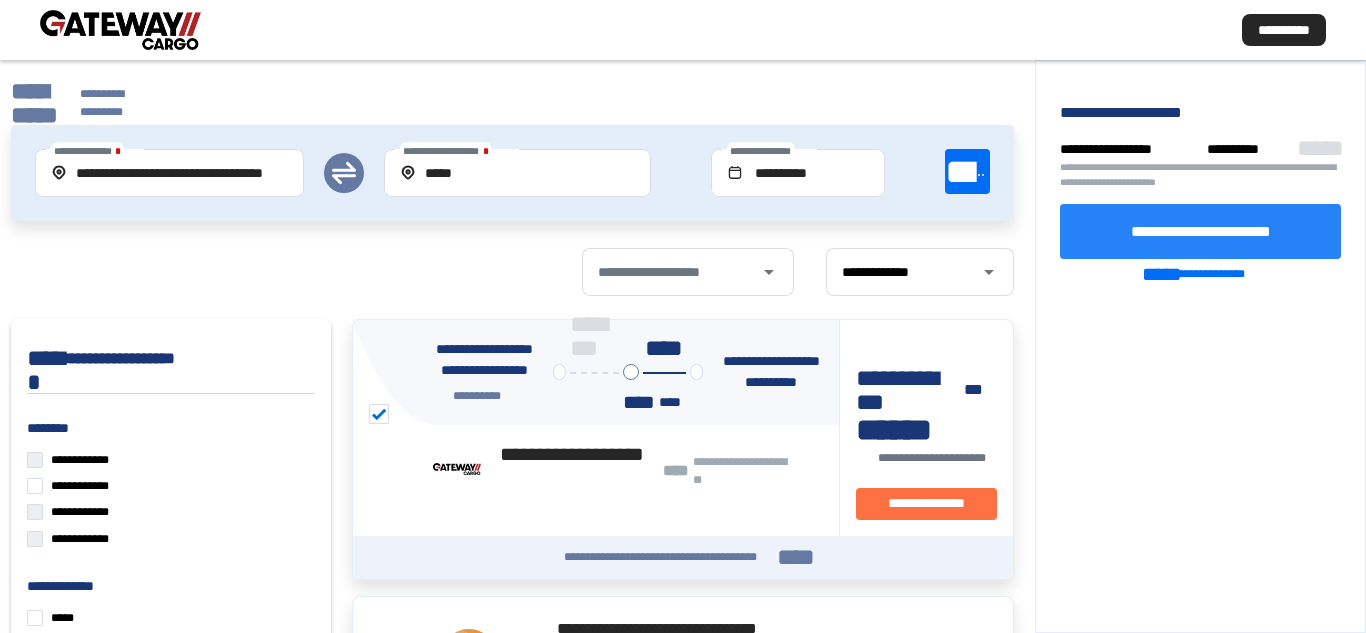 click on "**********" 